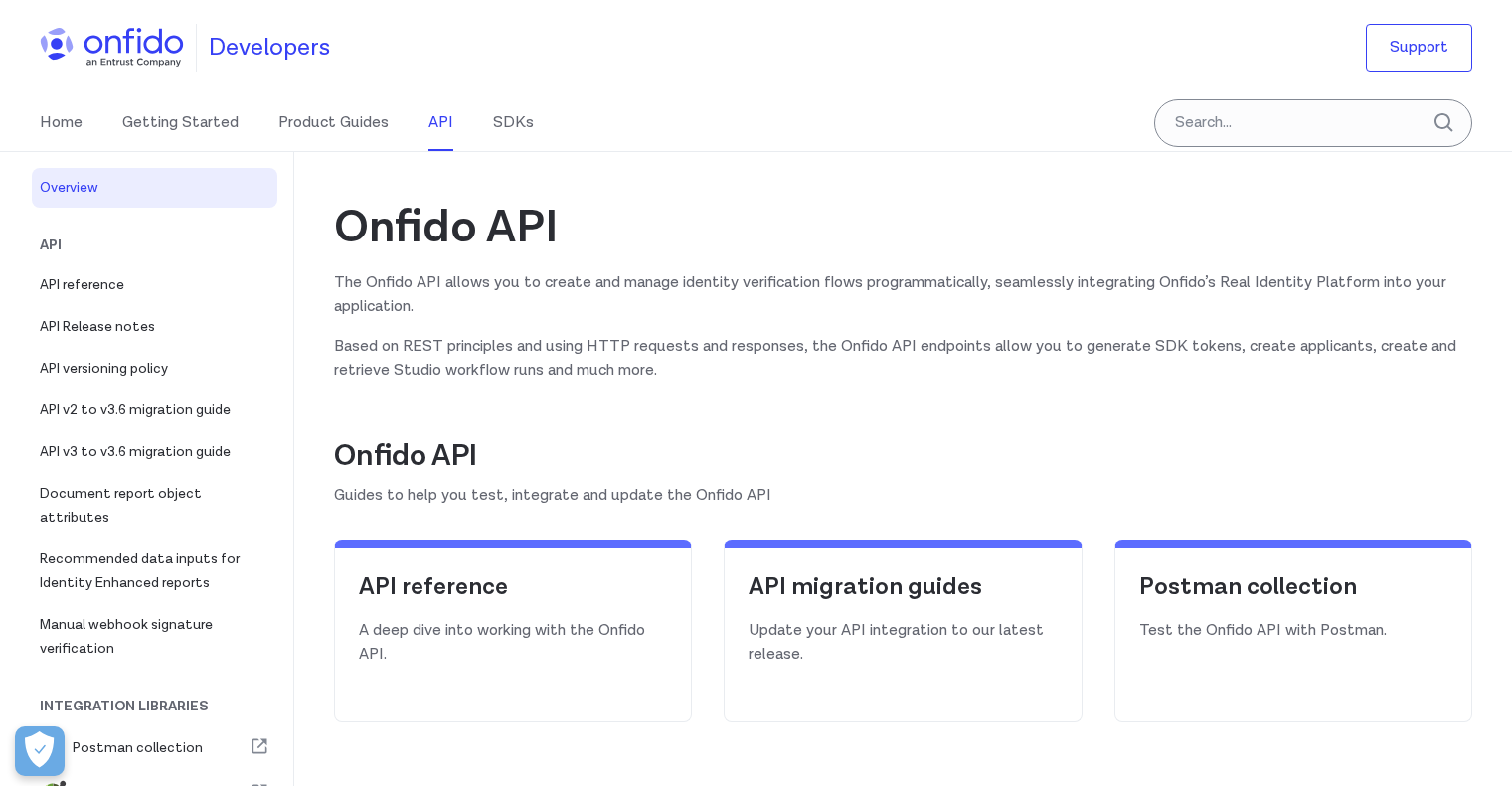scroll, scrollTop: 497, scrollLeft: 0, axis: vertical 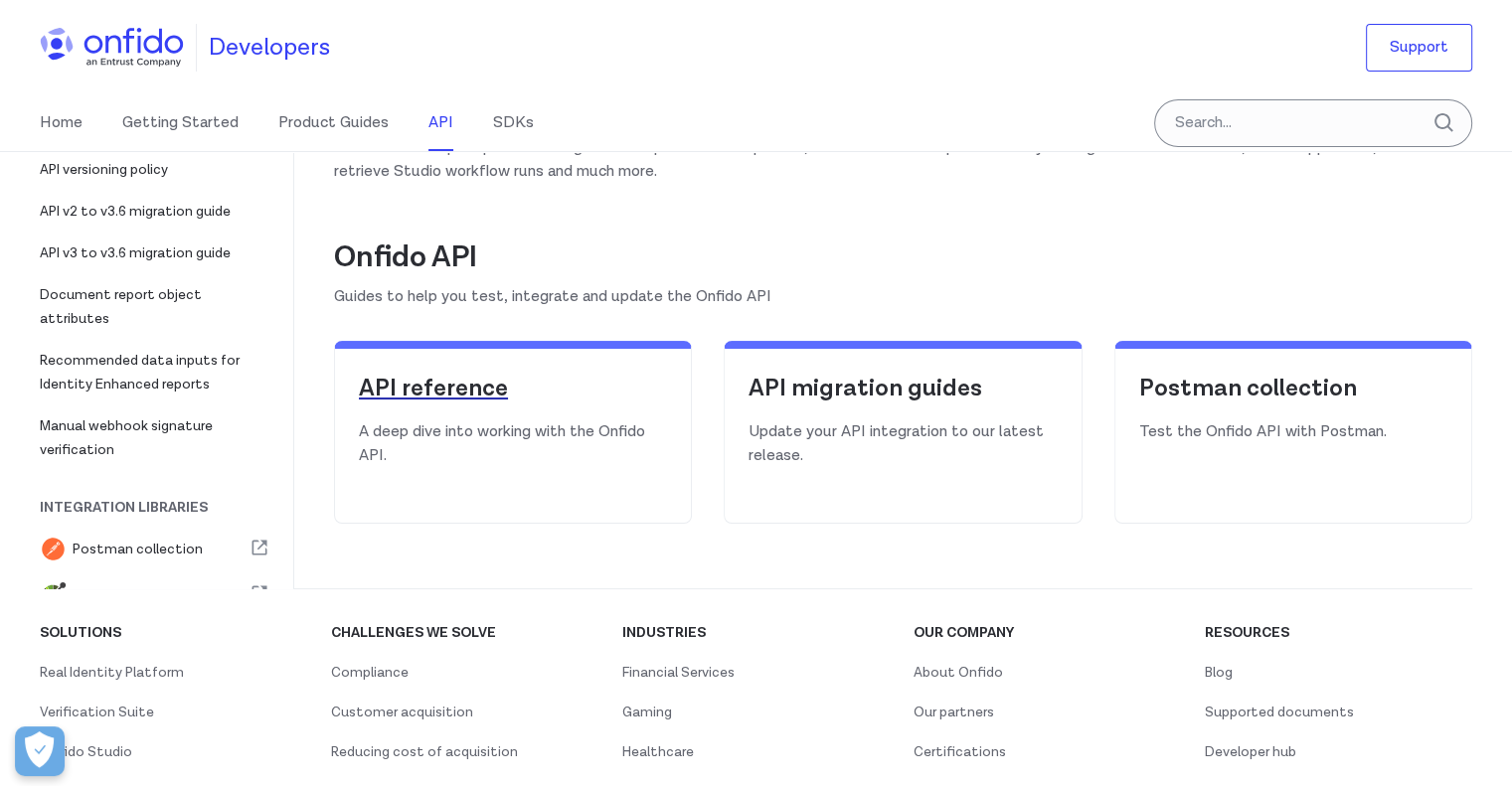 click on "API reference" at bounding box center (513, 389) 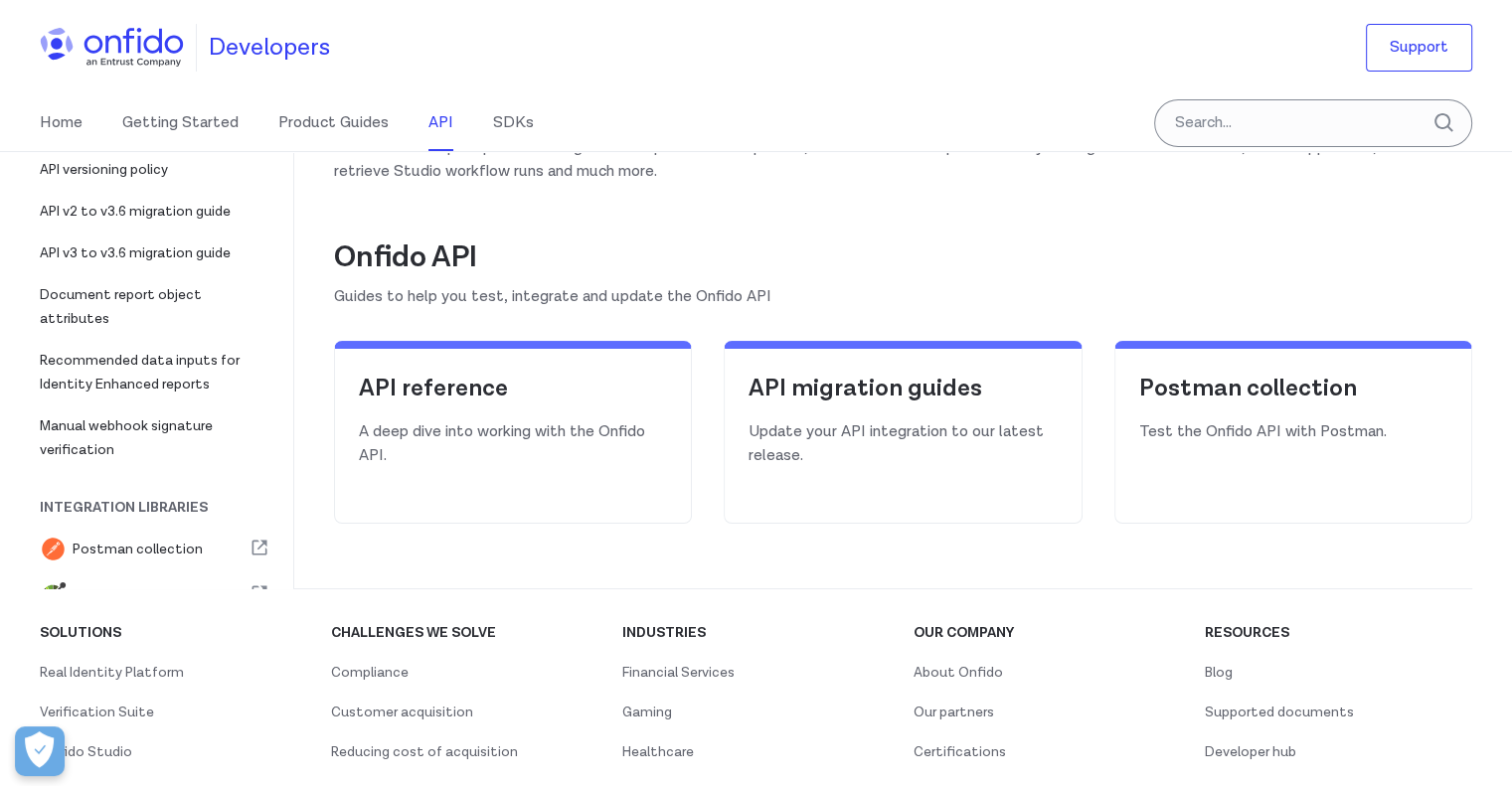 select on "http" 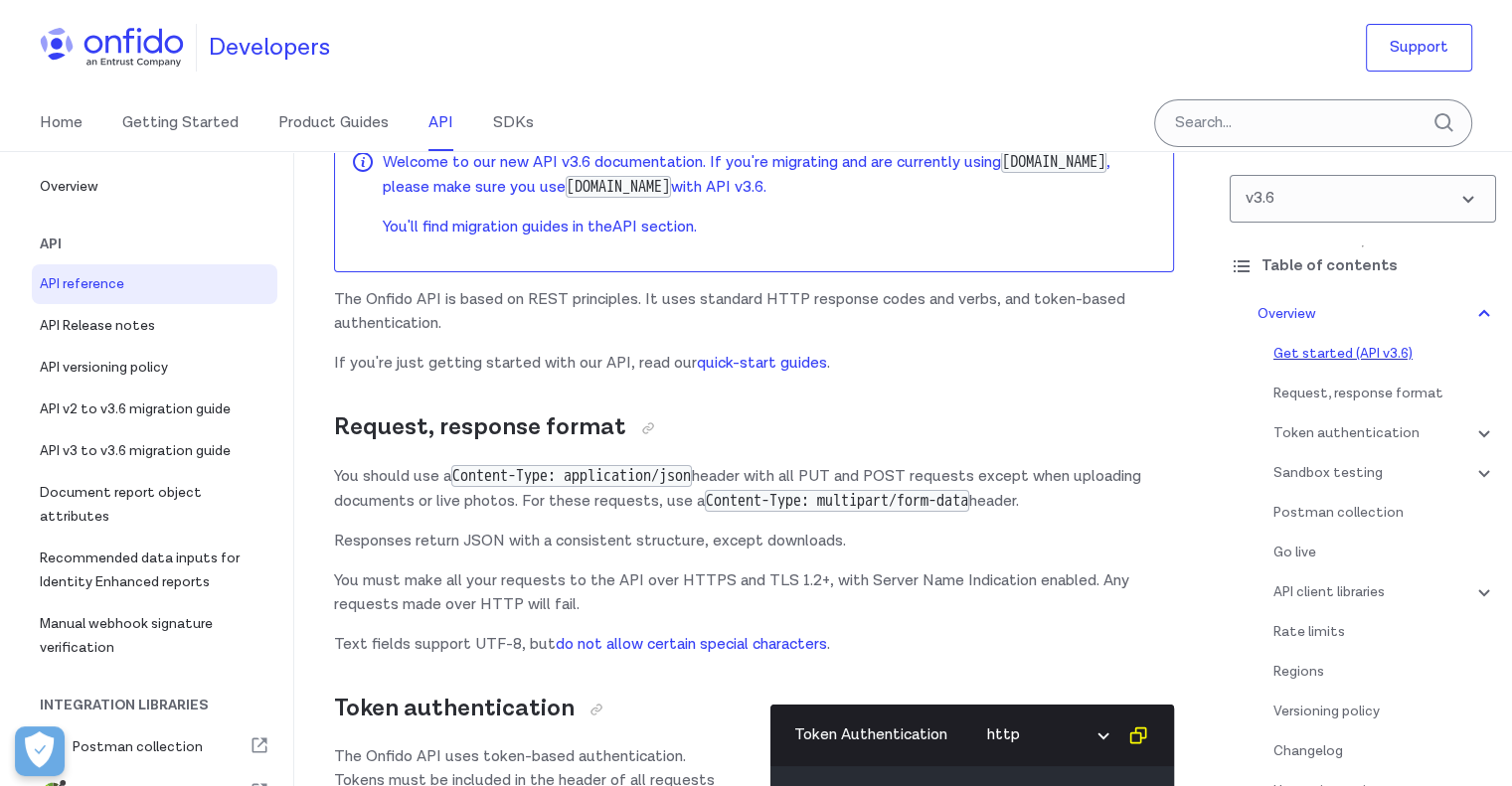 scroll, scrollTop: 0, scrollLeft: 0, axis: both 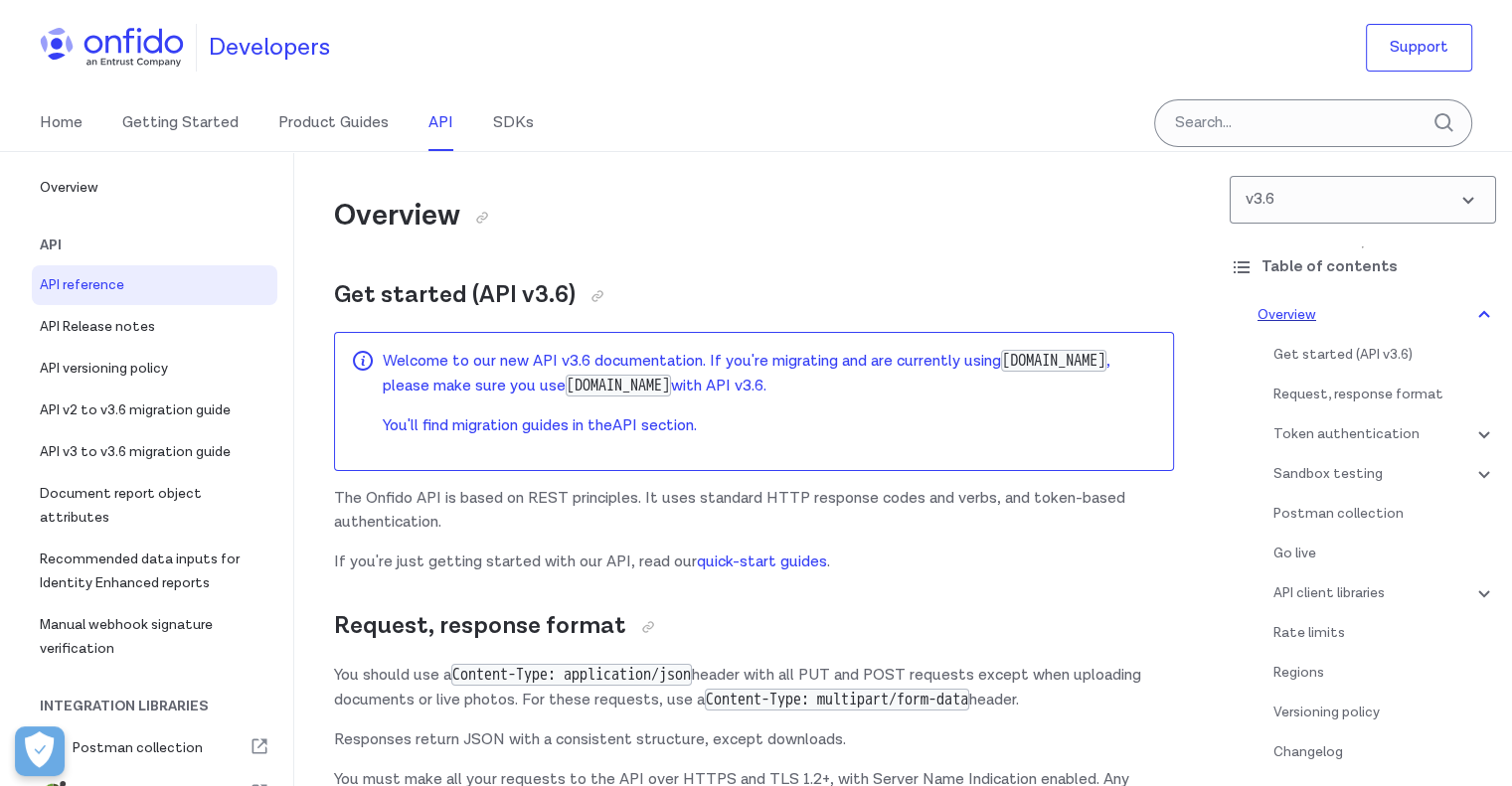 click on "Overview" at bounding box center (1377, 315) 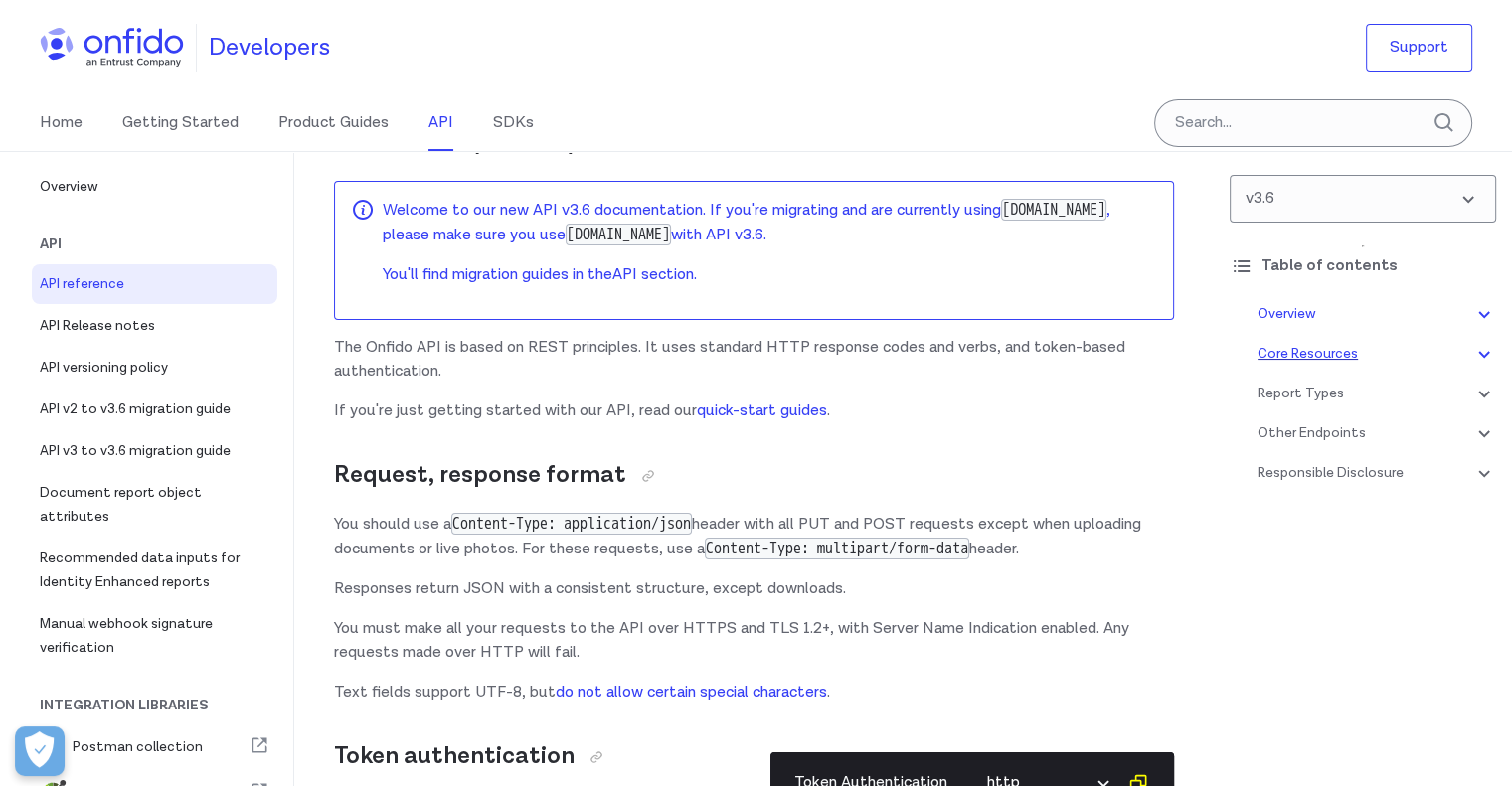 click on "Core Resources" at bounding box center (1377, 354) 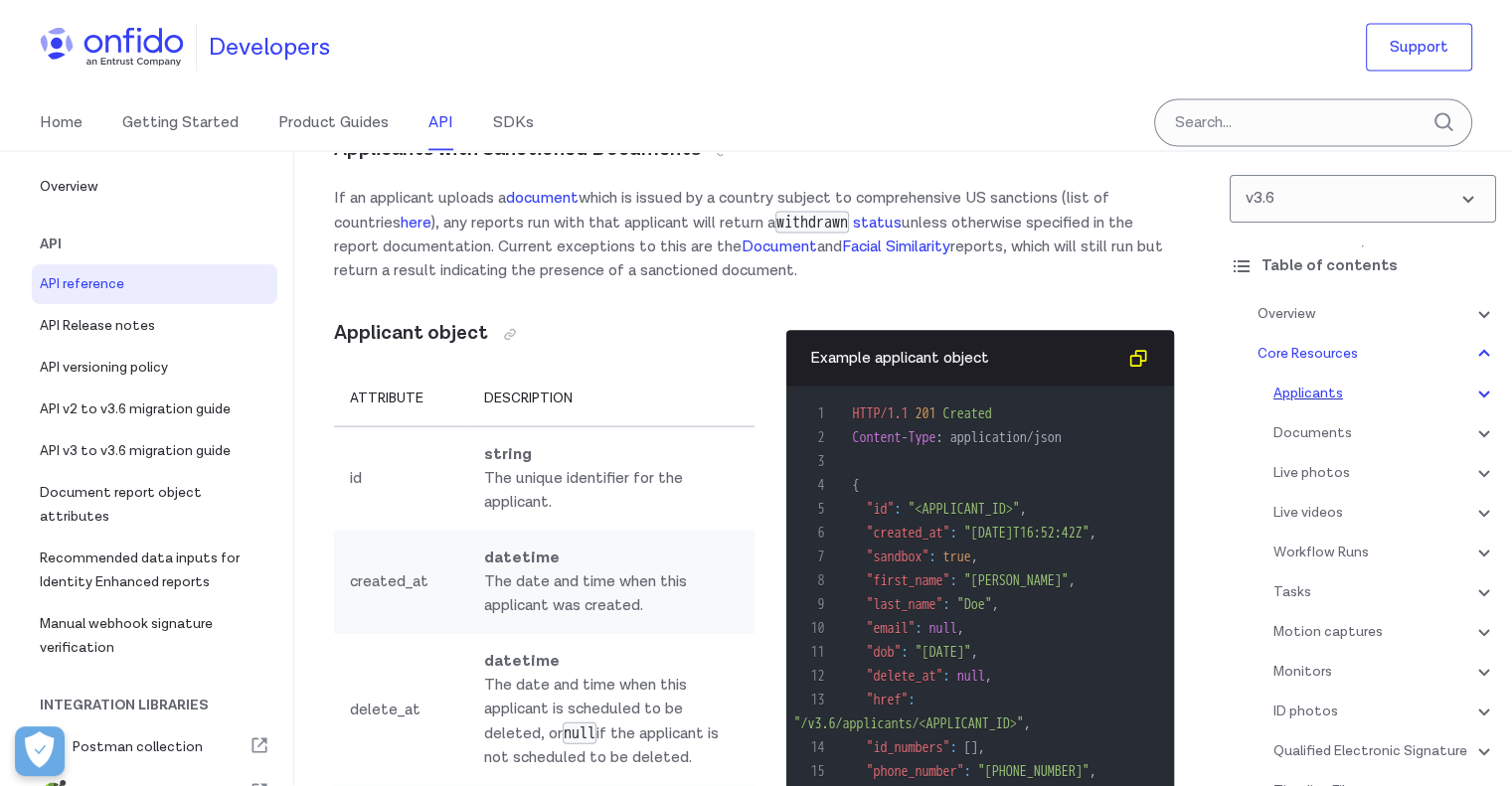 click on "Applicants" at bounding box center [1385, 393] 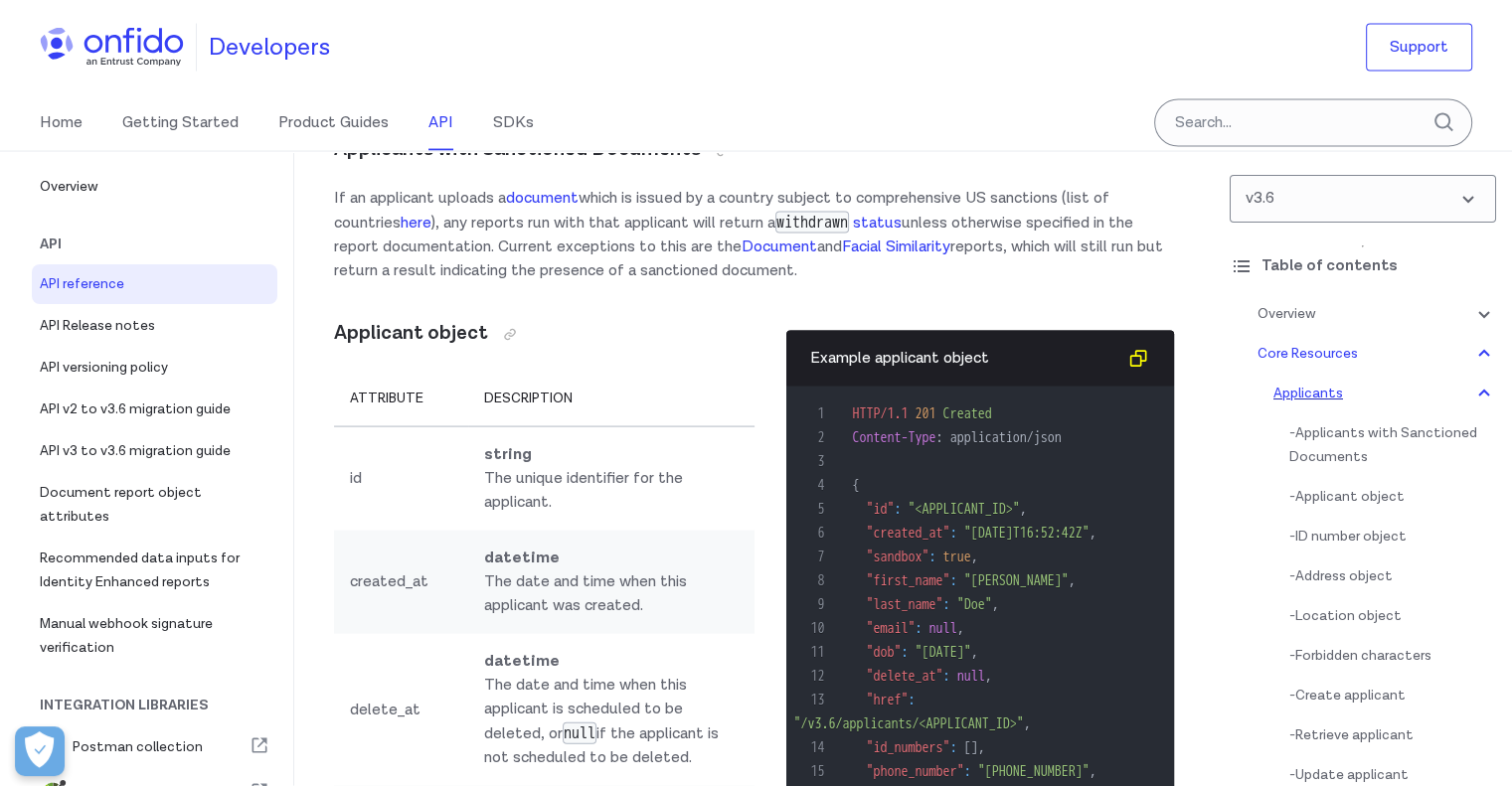 scroll, scrollTop: 19257, scrollLeft: 0, axis: vertical 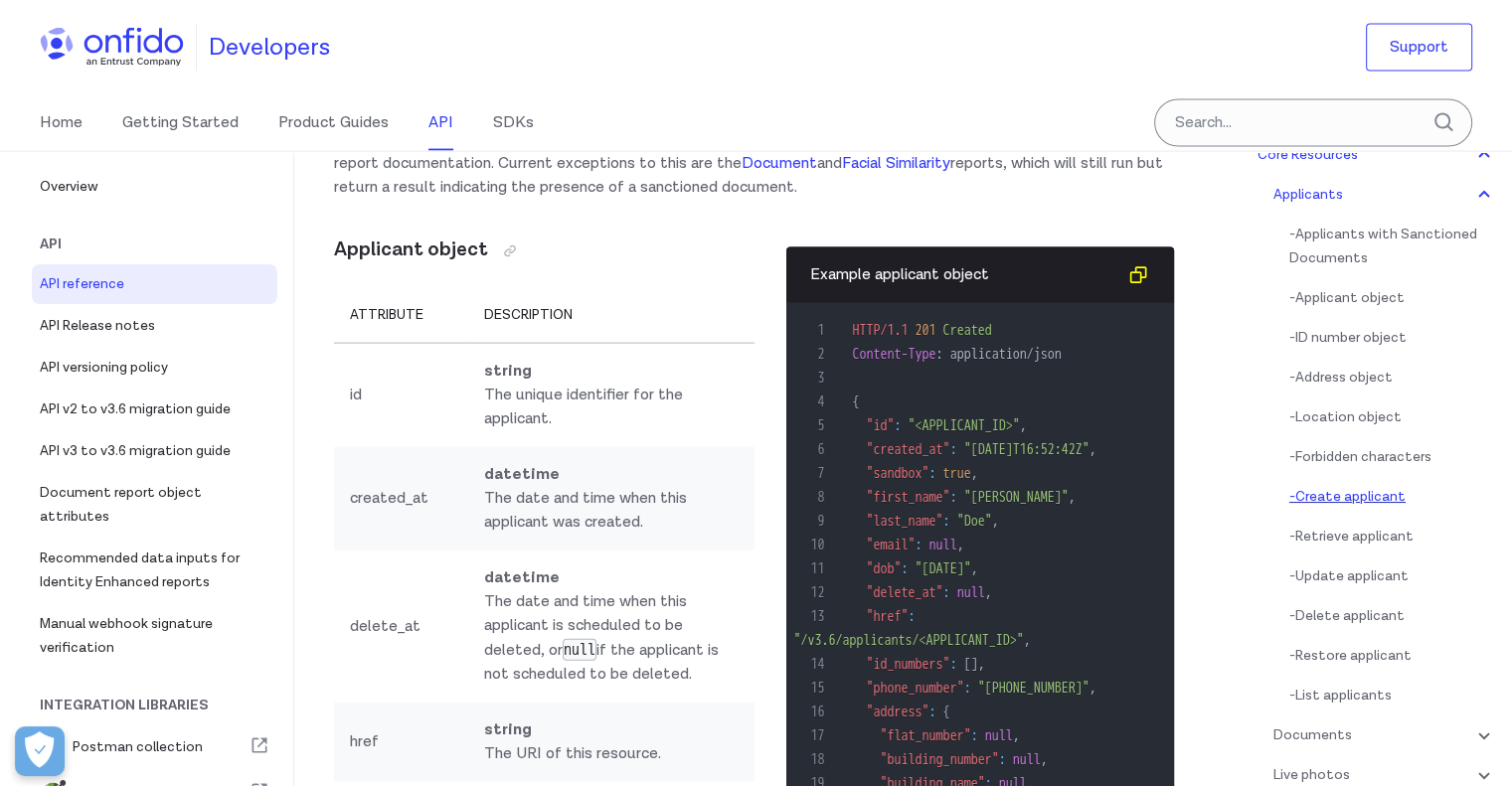 click on "-  Create applicant" at bounding box center [1393, 497] 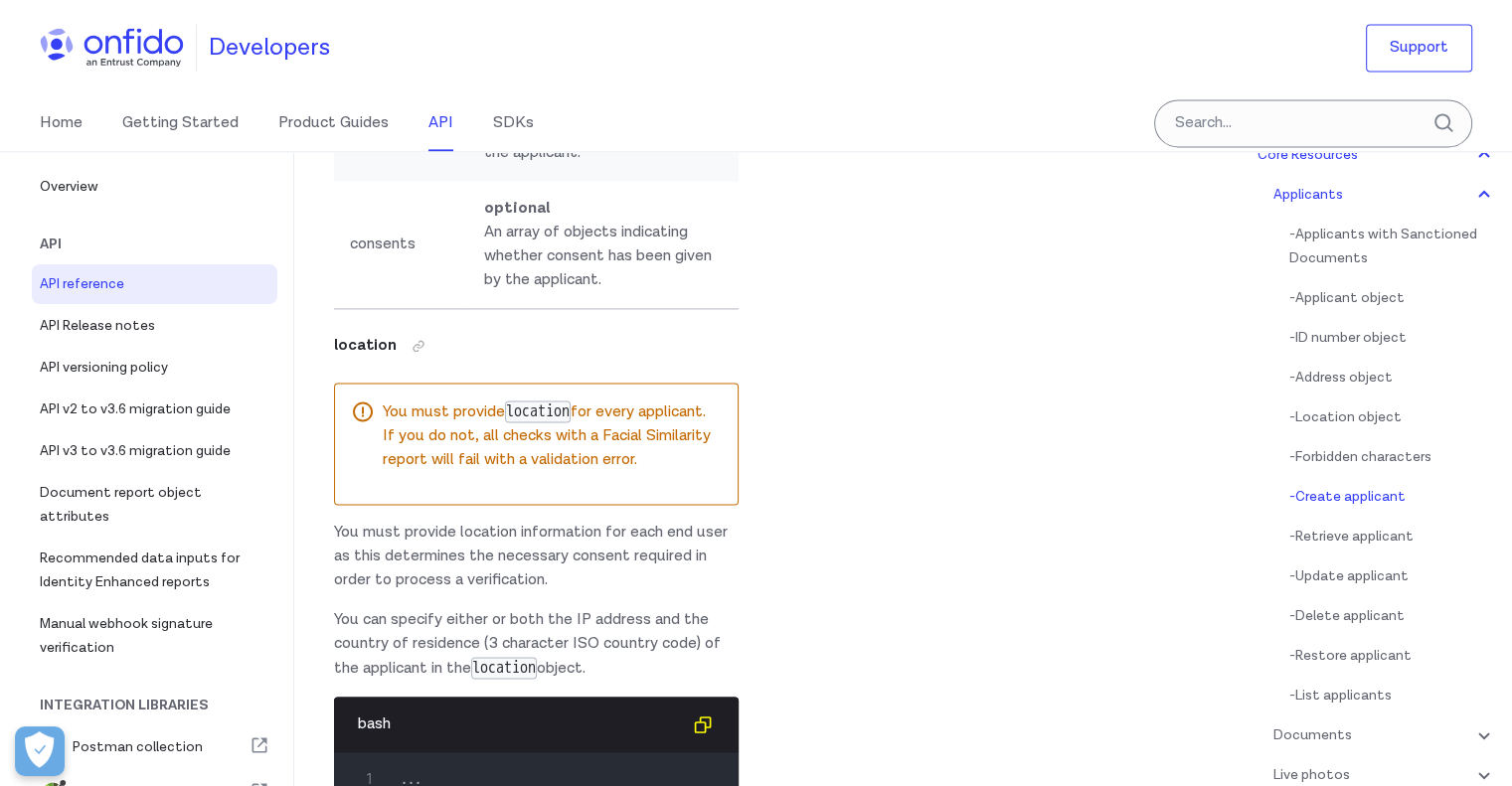 scroll, scrollTop: 25629, scrollLeft: 0, axis: vertical 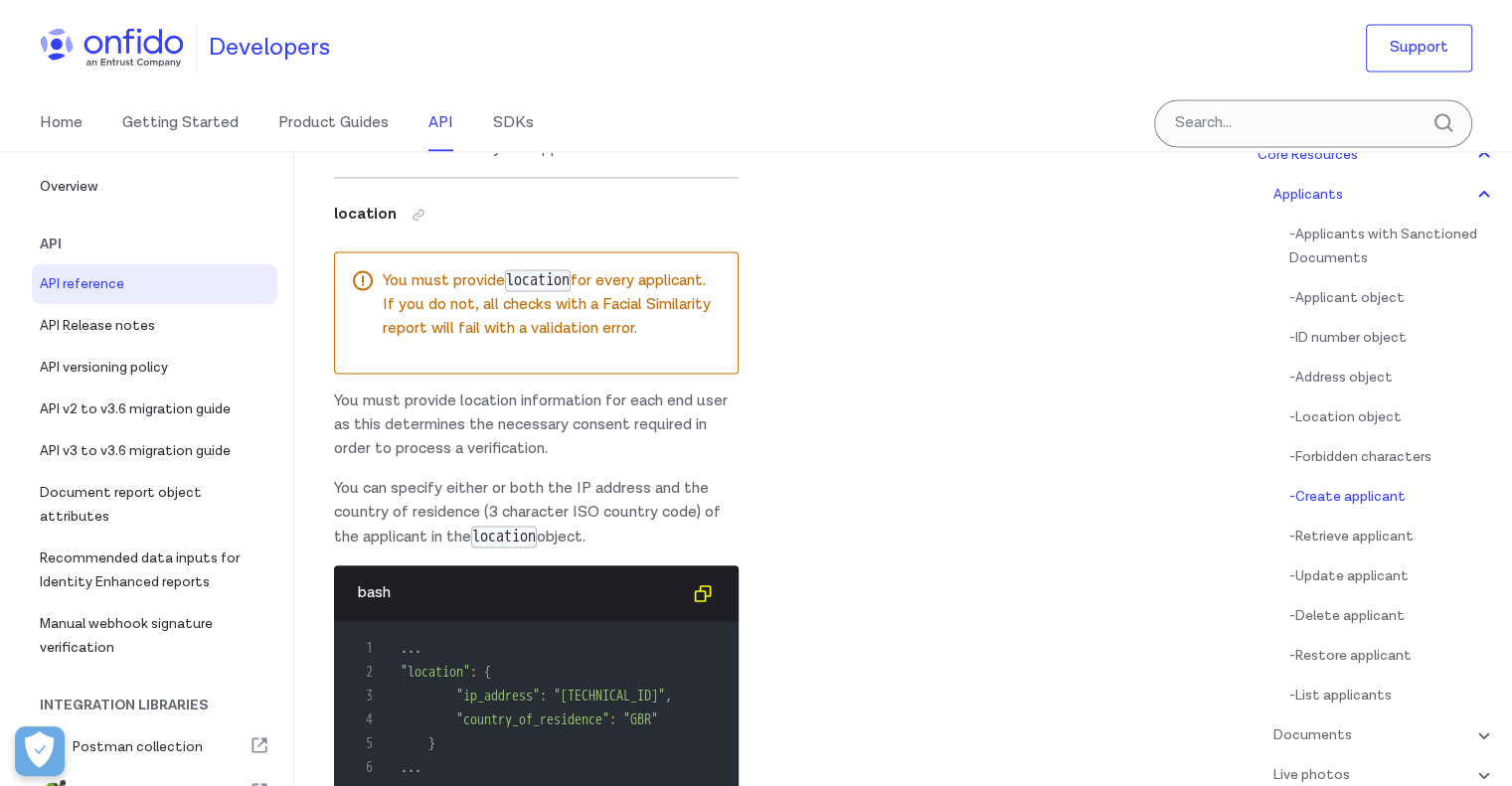 drag, startPoint x: 573, startPoint y: 395, endPoint x: 402, endPoint y: 361, distance: 174.34735 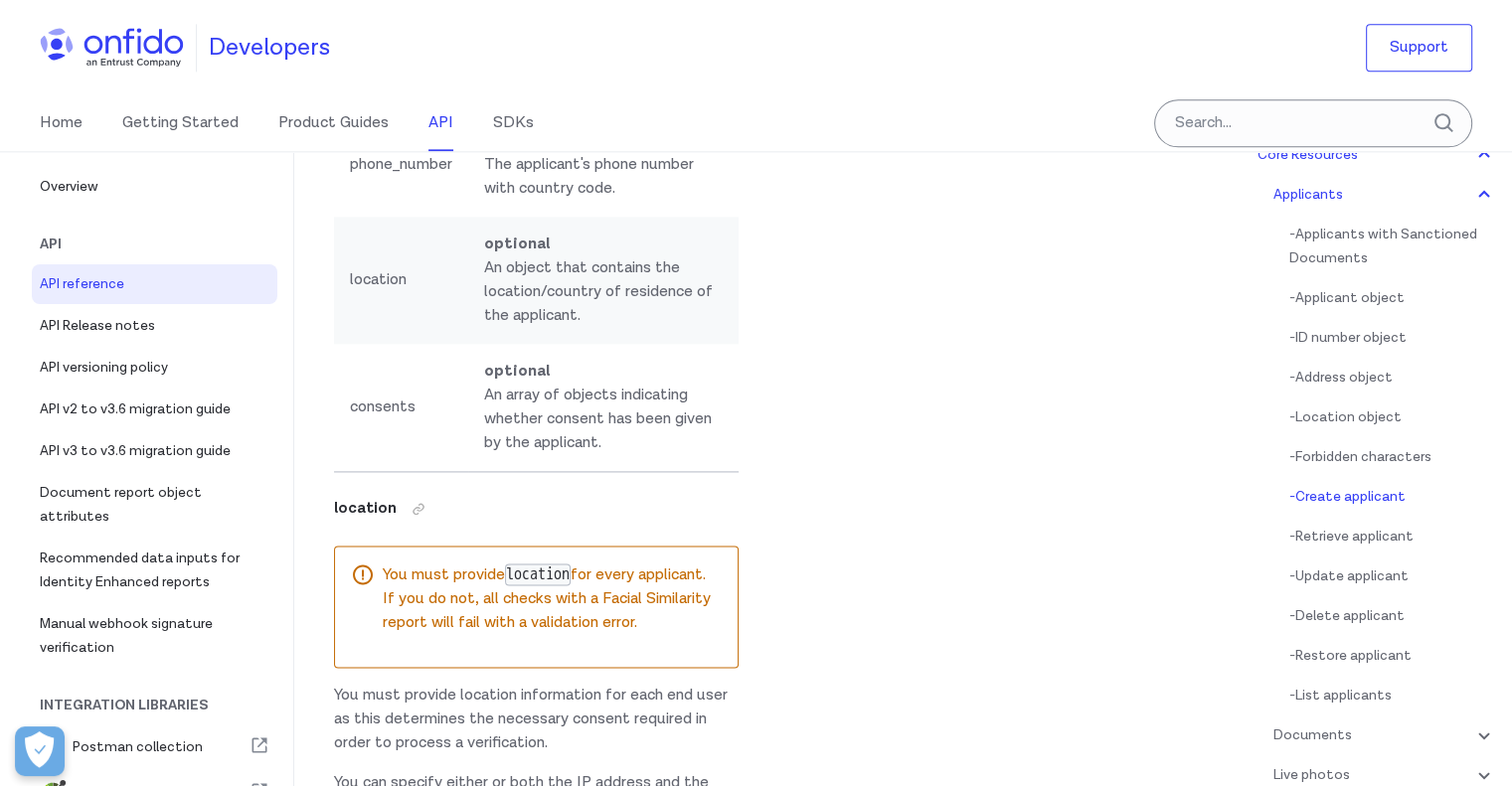 scroll, scrollTop: 25331, scrollLeft: 0, axis: vertical 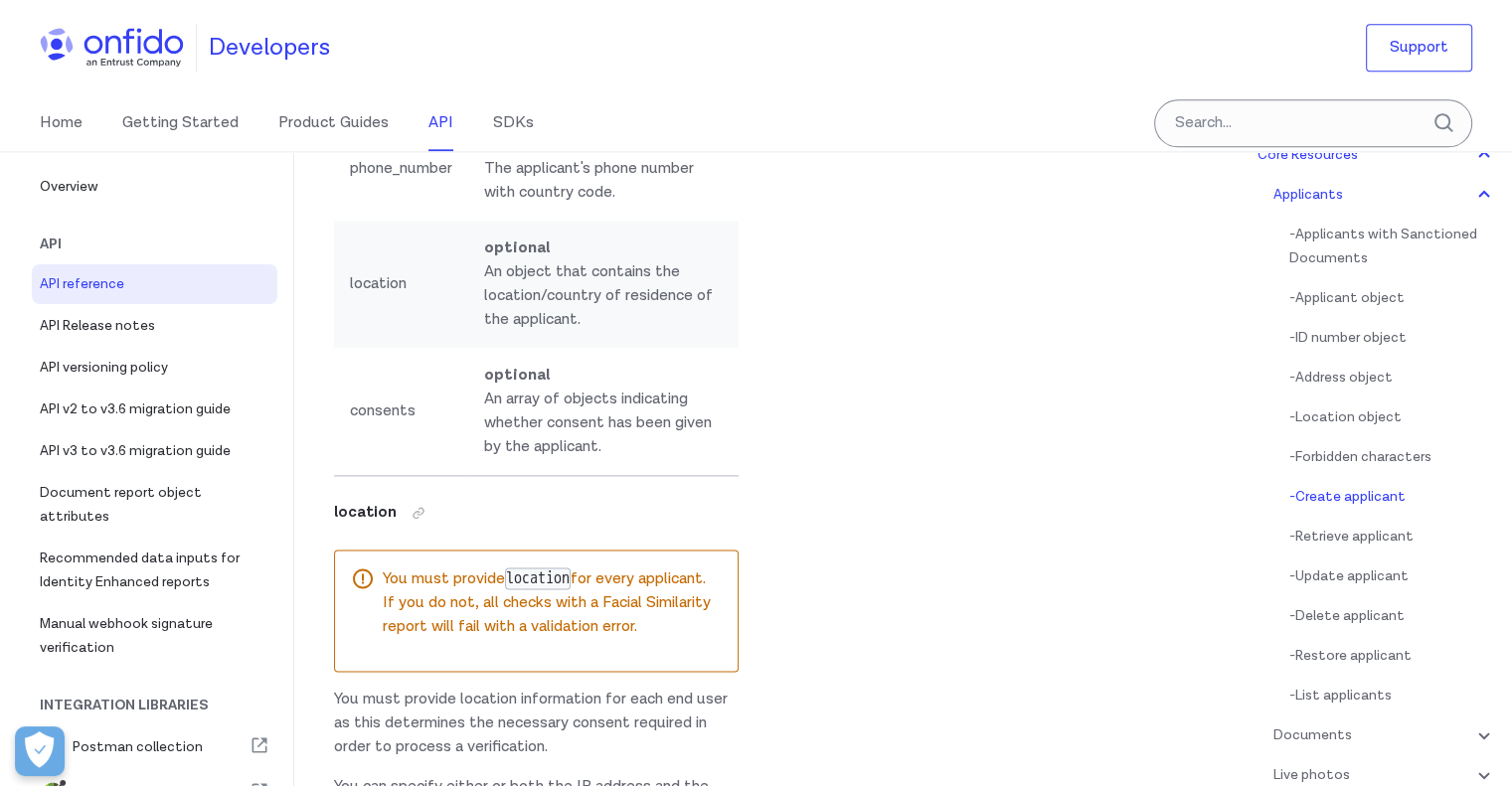 drag, startPoint x: 489, startPoint y: 336, endPoint x: 691, endPoint y: 340, distance: 202.0396 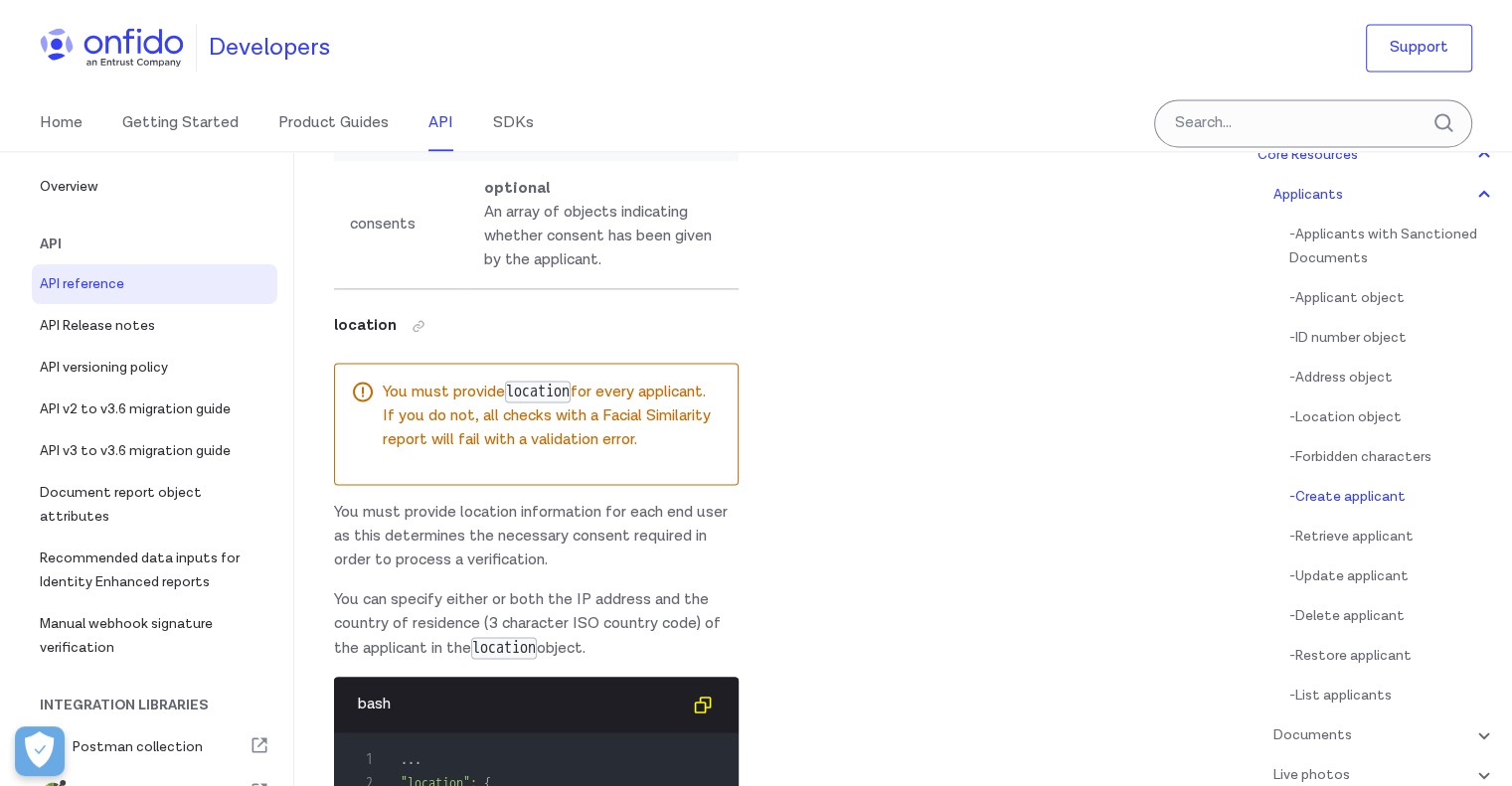 scroll, scrollTop: 25530, scrollLeft: 0, axis: vertical 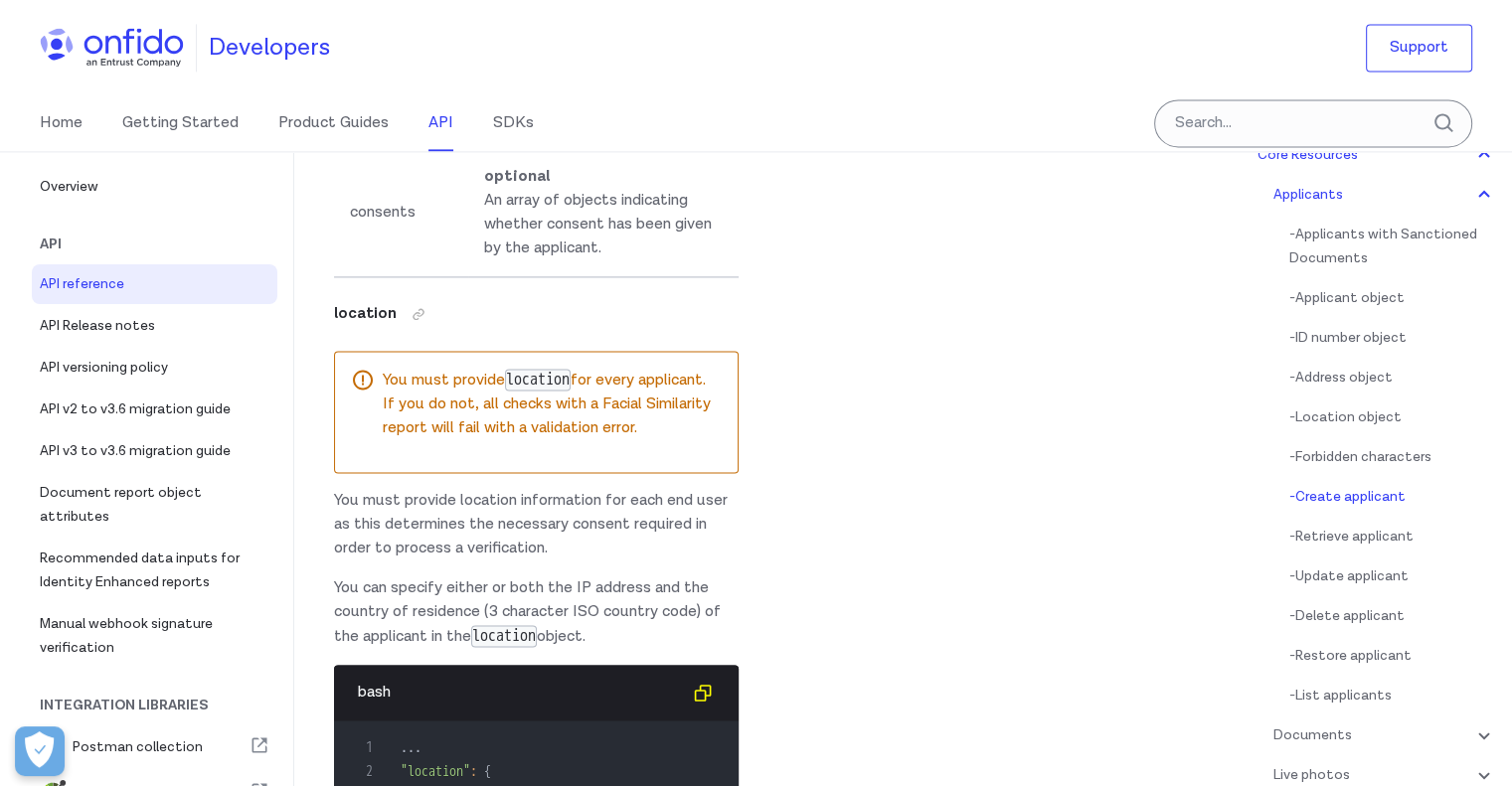drag, startPoint x: 488, startPoint y: 460, endPoint x: 642, endPoint y: 492, distance: 157.28954 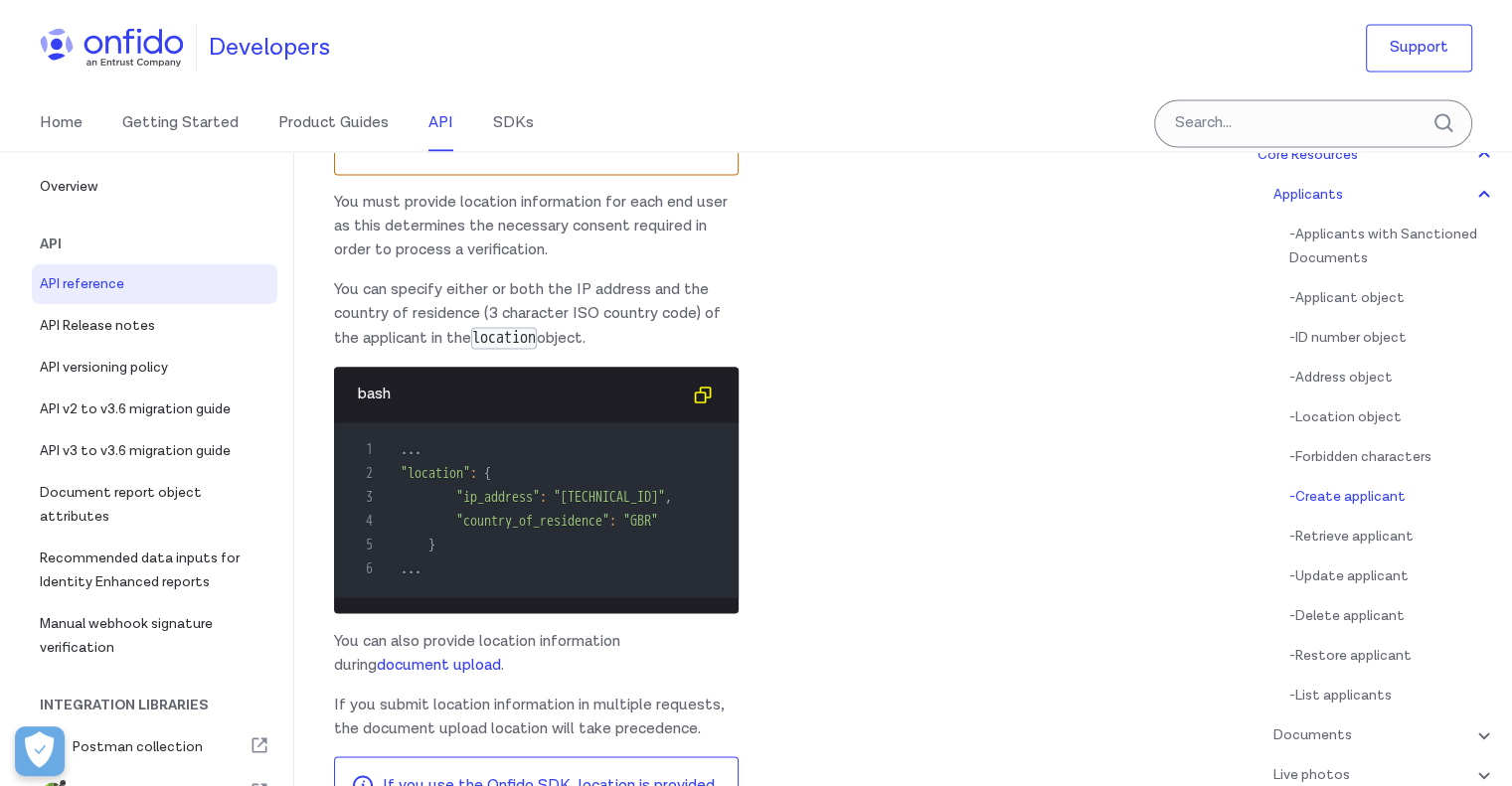 scroll, scrollTop: 25828, scrollLeft: 0, axis: vertical 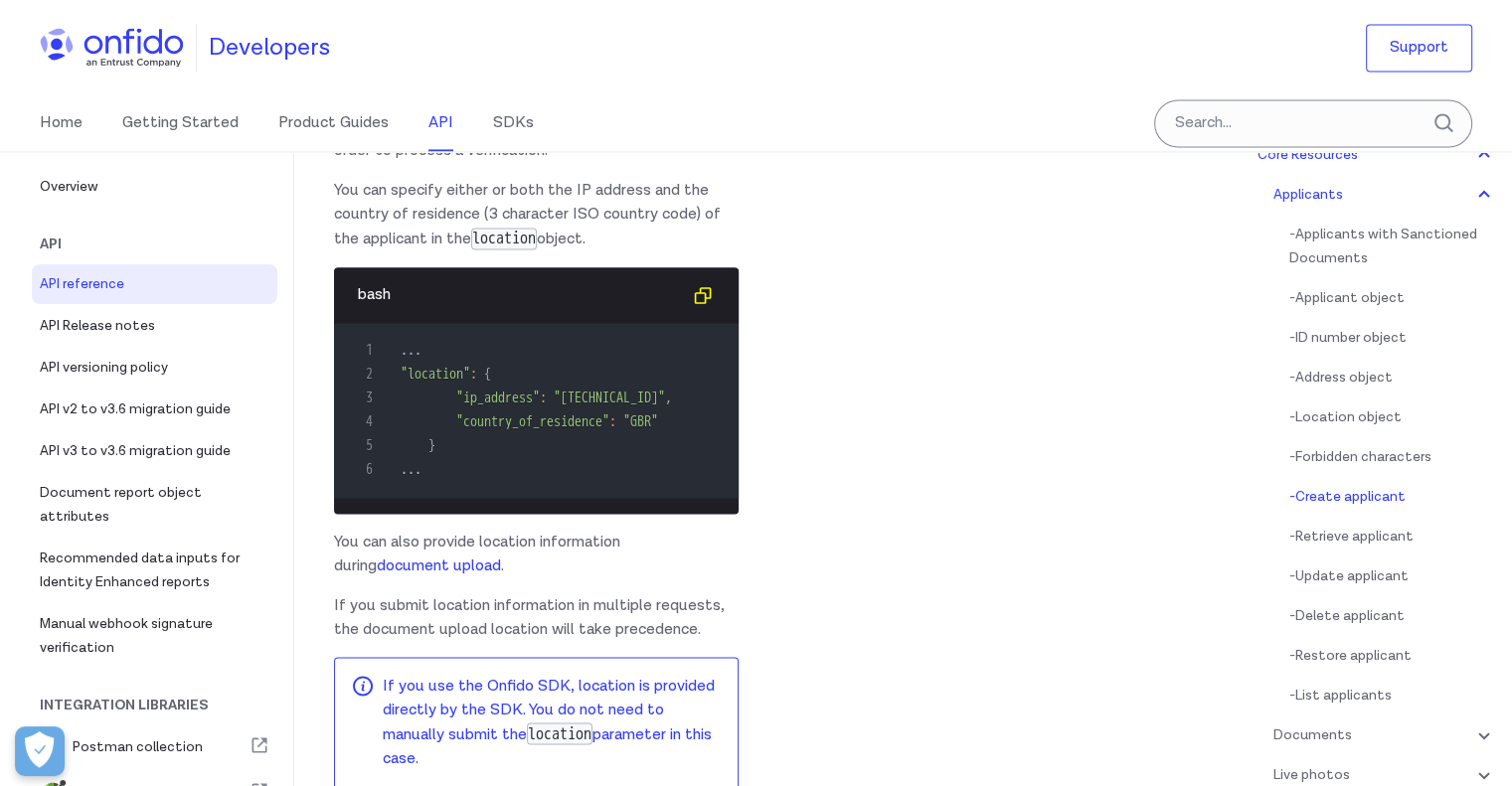 drag, startPoint x: 487, startPoint y: 375, endPoint x: 620, endPoint y: 403, distance: 135.91541 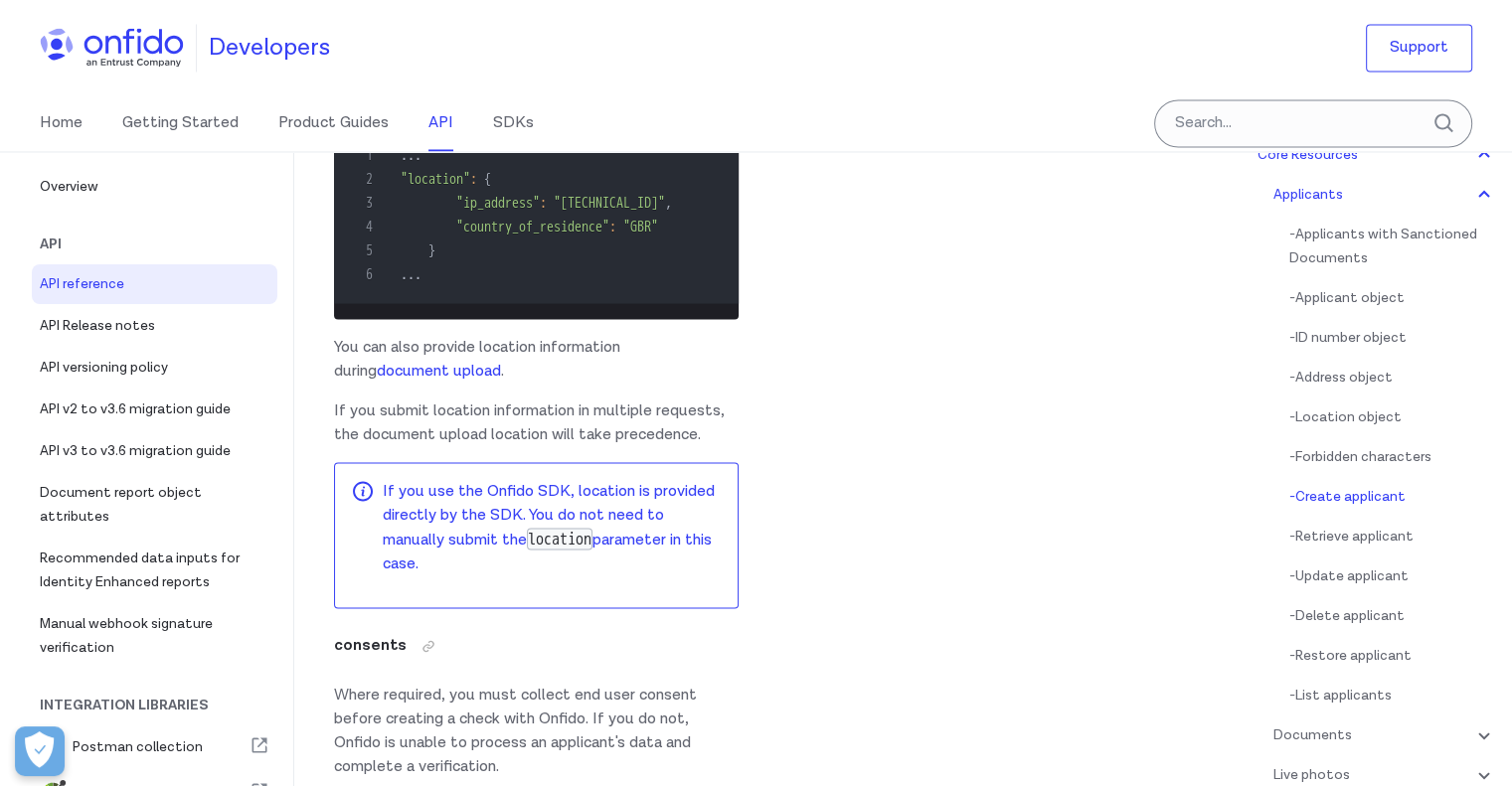 scroll, scrollTop: 26126, scrollLeft: 0, axis: vertical 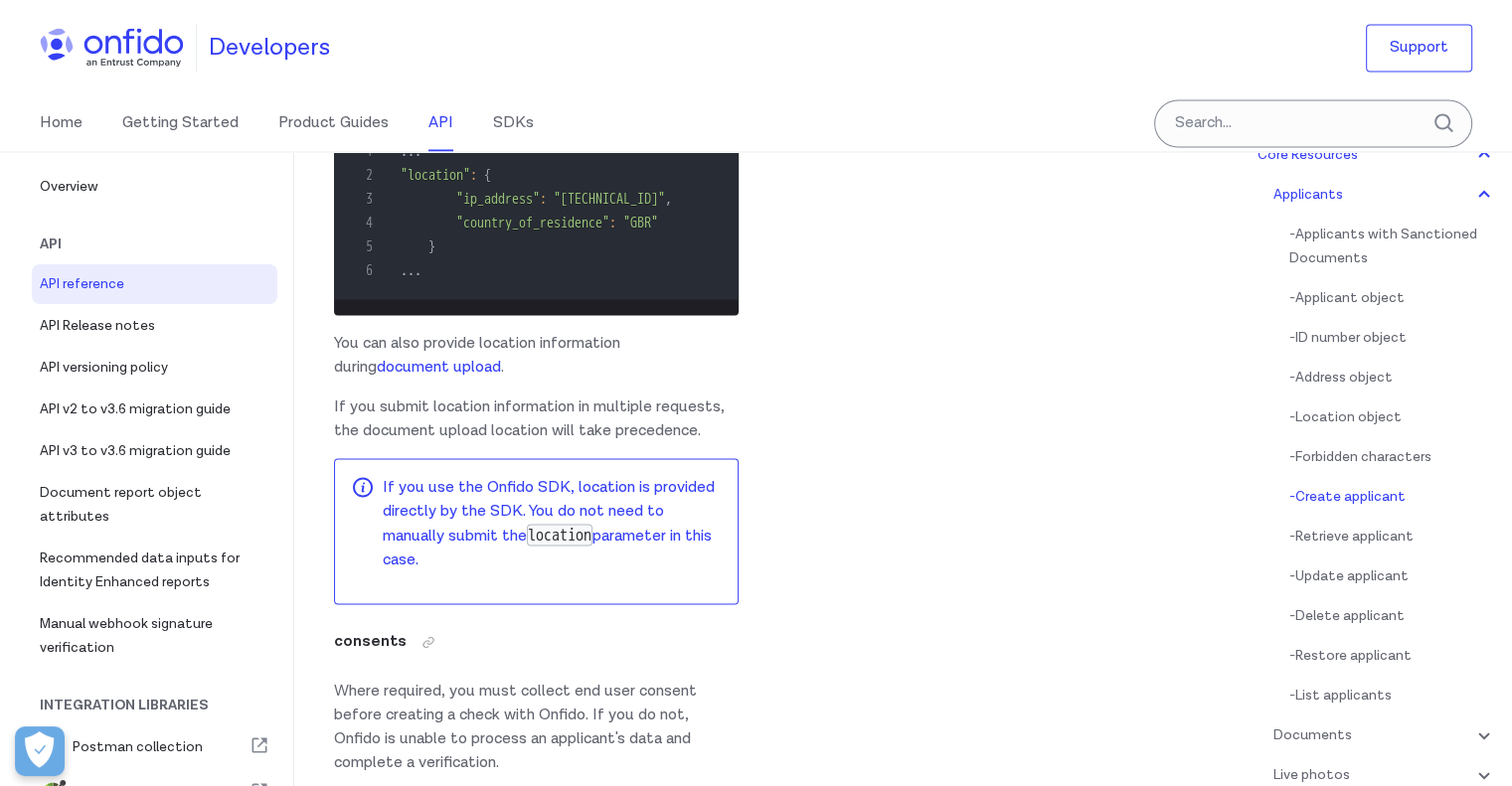 drag, startPoint x: 489, startPoint y: 410, endPoint x: 648, endPoint y: 458, distance: 166.0873 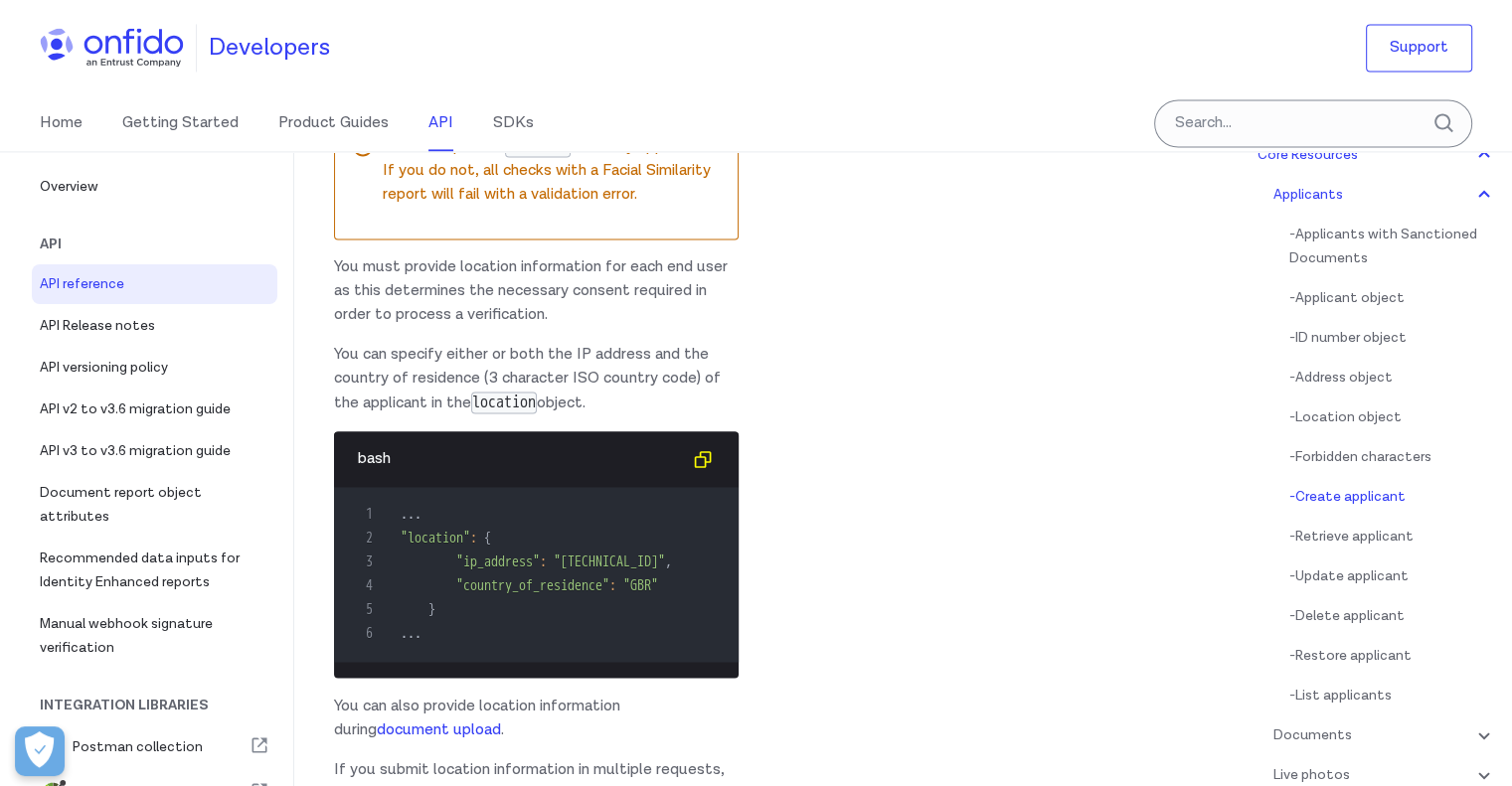 scroll, scrollTop: 25728, scrollLeft: 0, axis: vertical 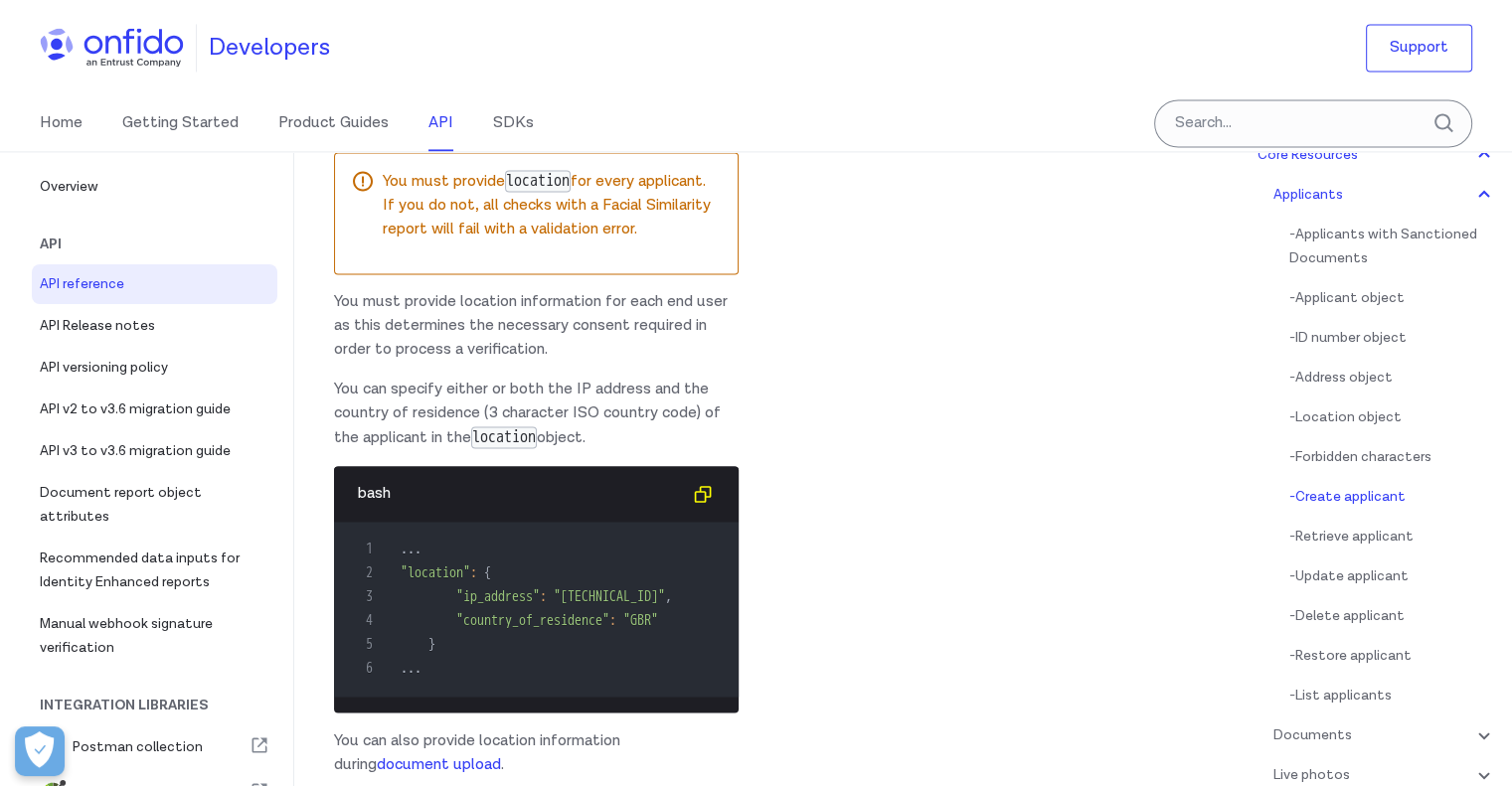 click on "id_numbers" at bounding box center [401, -423] 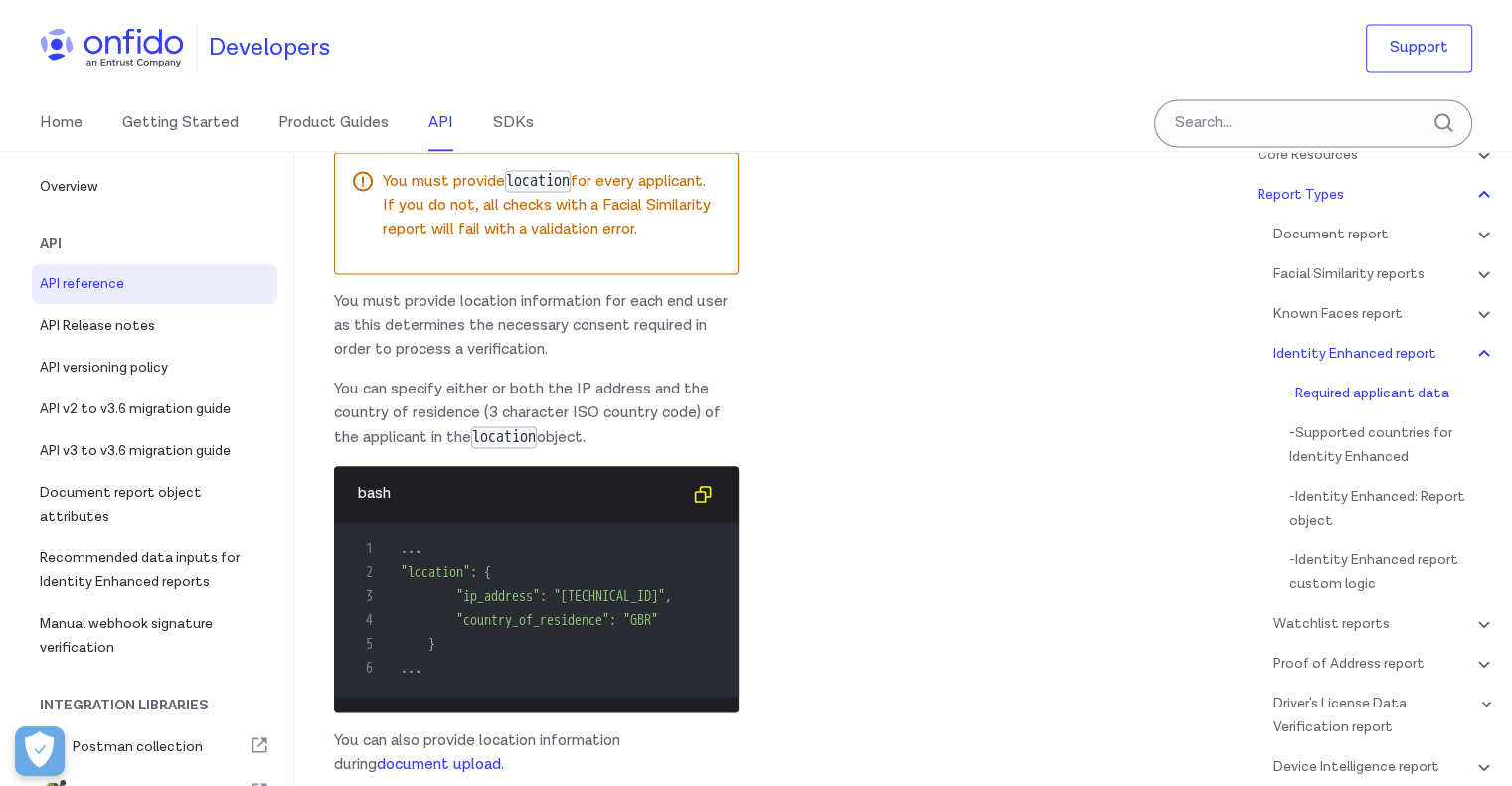 scroll, scrollTop: 130081, scrollLeft: 0, axis: vertical 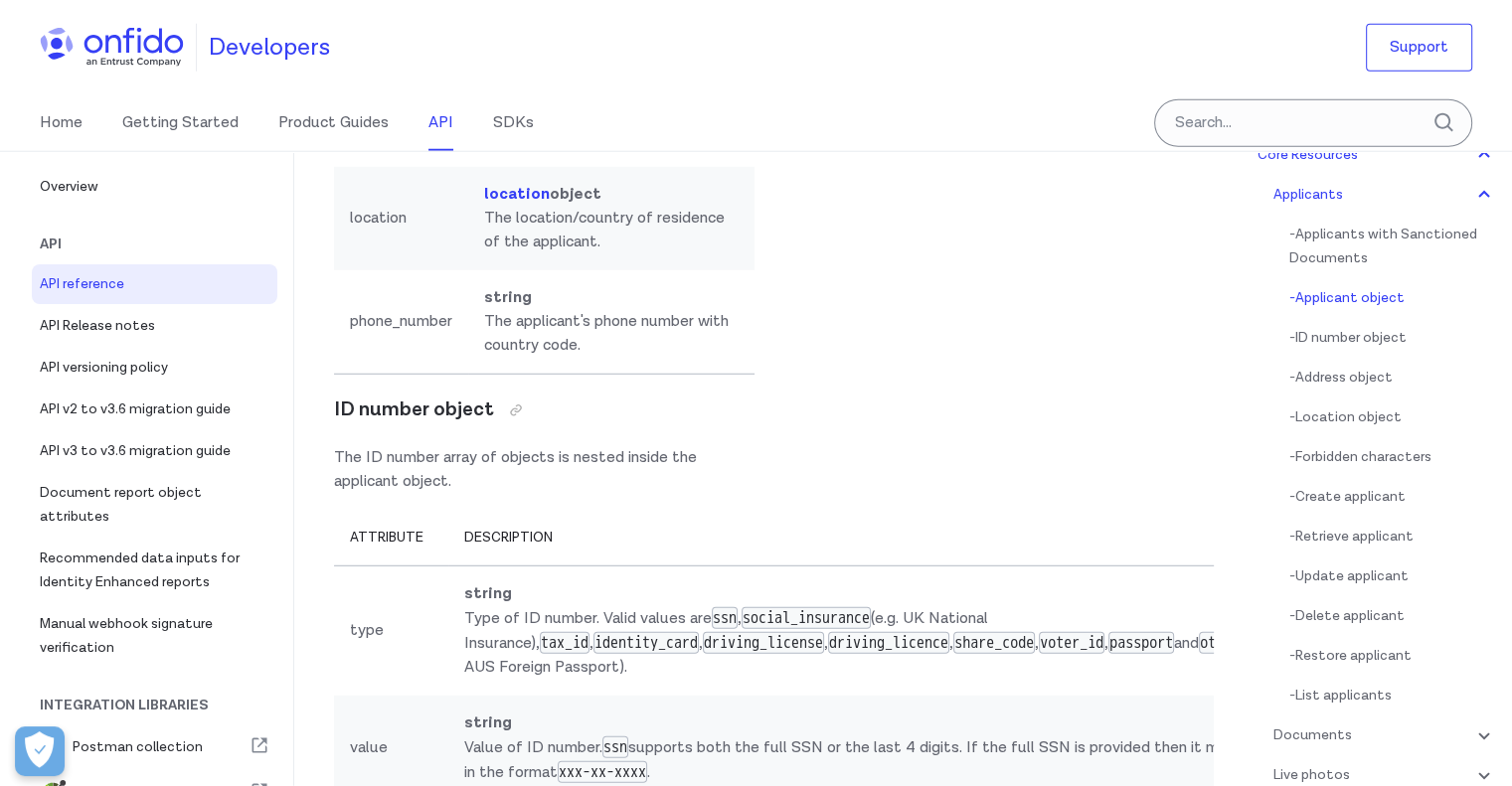 click on "id number" at bounding box center (581, -116) 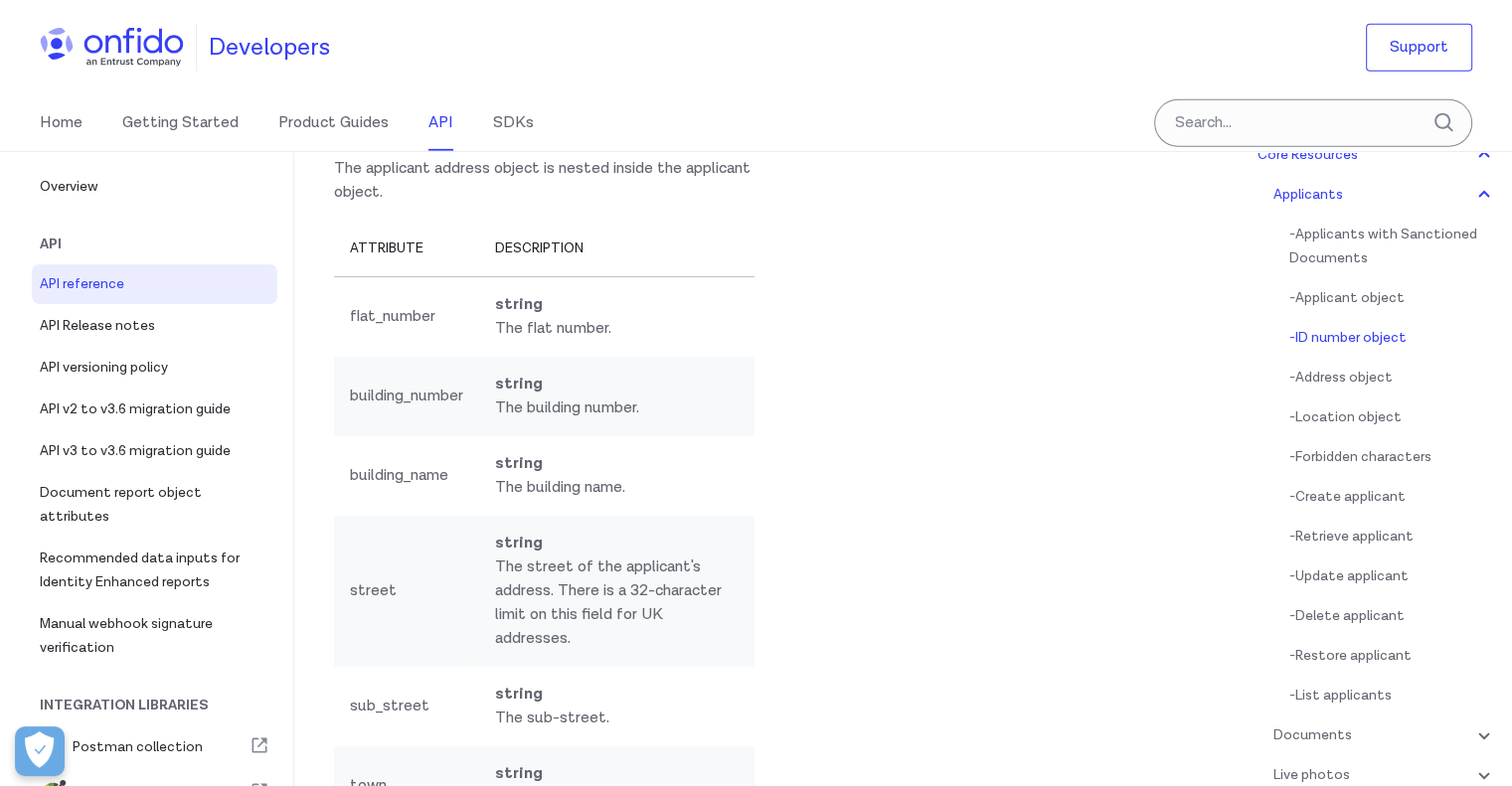 scroll, scrollTop: 21400, scrollLeft: 0, axis: vertical 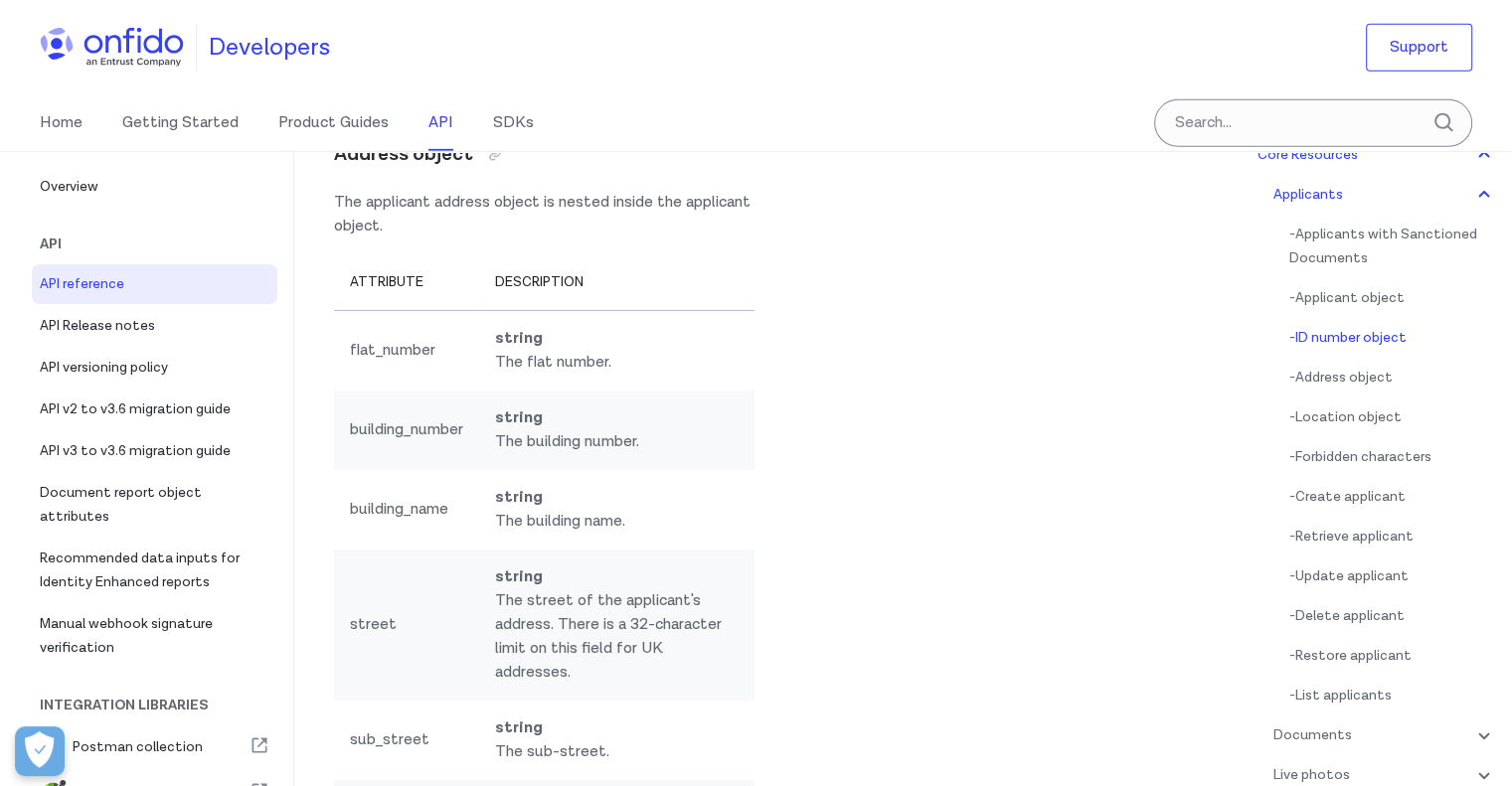 drag, startPoint x: 466, startPoint y: 237, endPoint x: 664, endPoint y: 408, distance: 261.61995 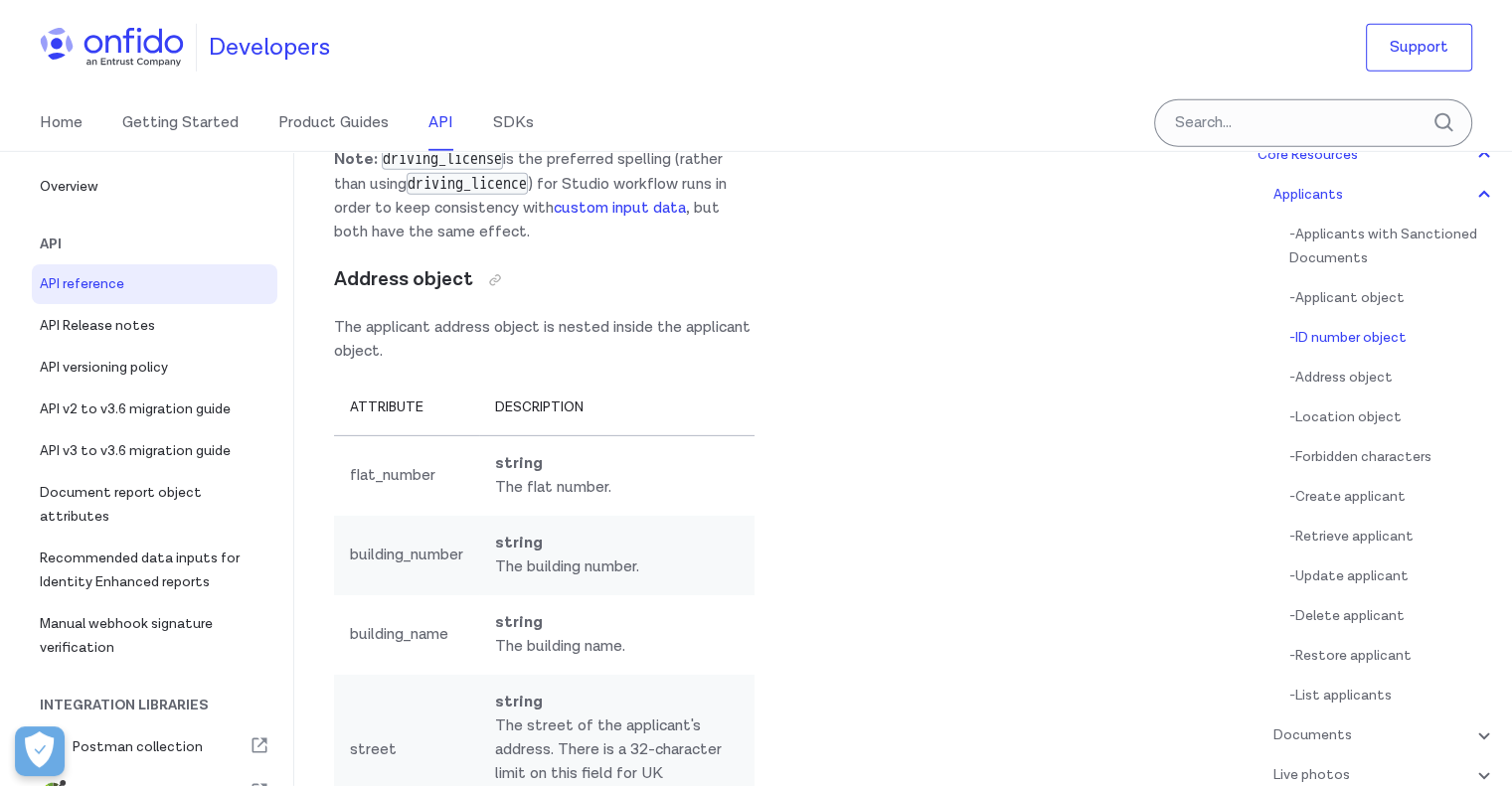 scroll, scrollTop: 21301, scrollLeft: 0, axis: vertical 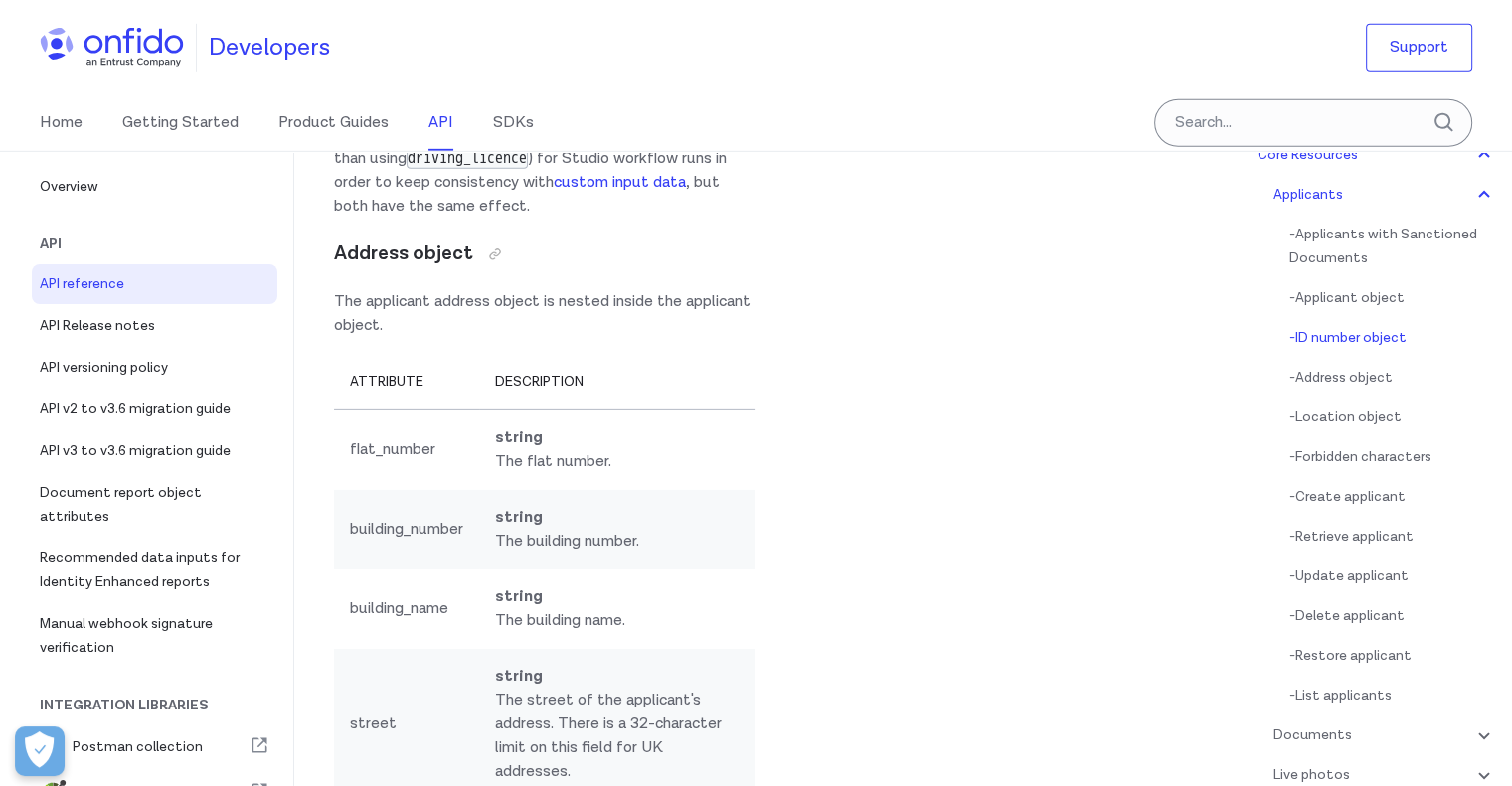 drag, startPoint x: 465, startPoint y: 586, endPoint x: 540, endPoint y: 679, distance: 119.47385 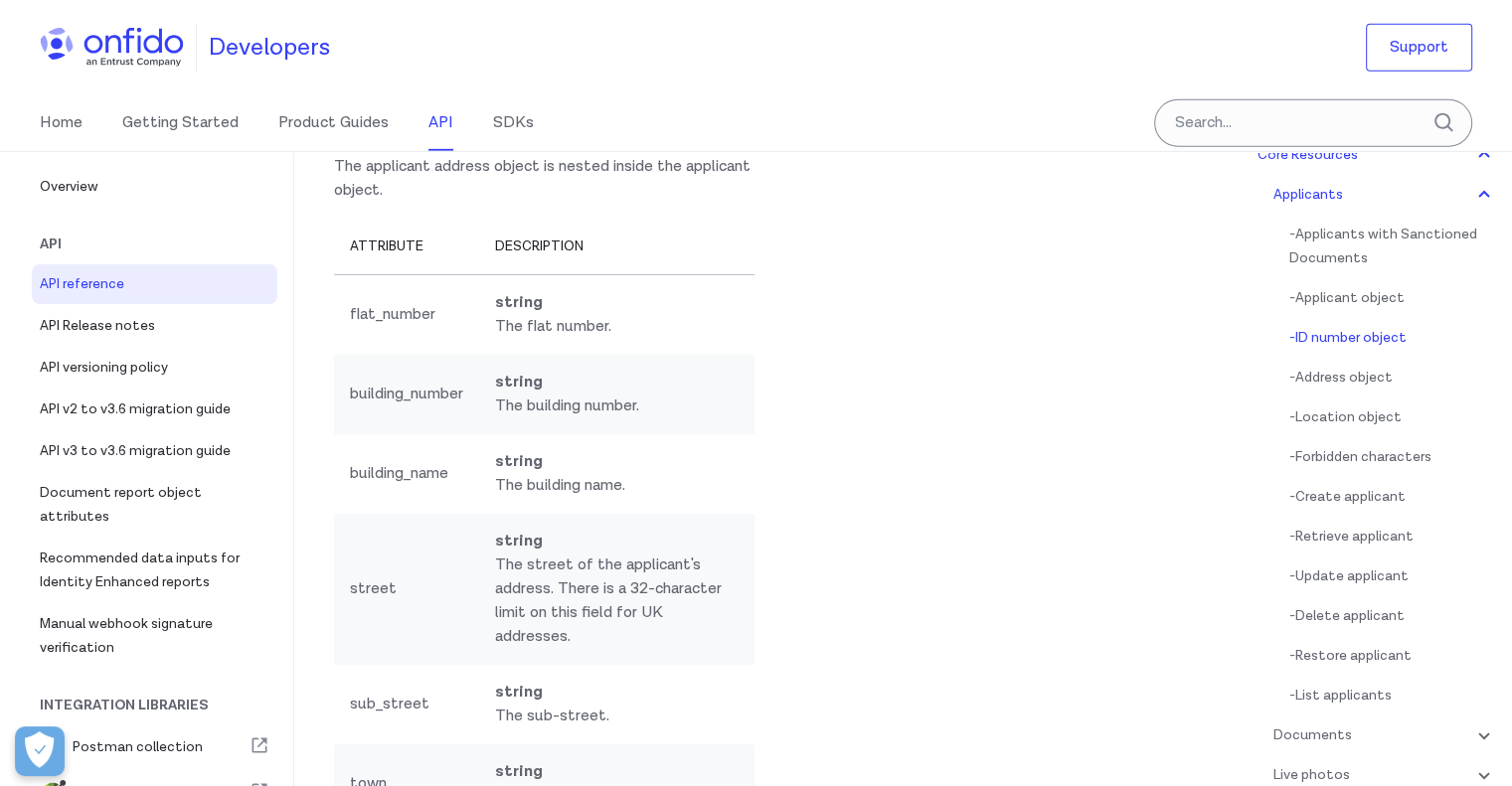 scroll, scrollTop: 21599, scrollLeft: 0, axis: vertical 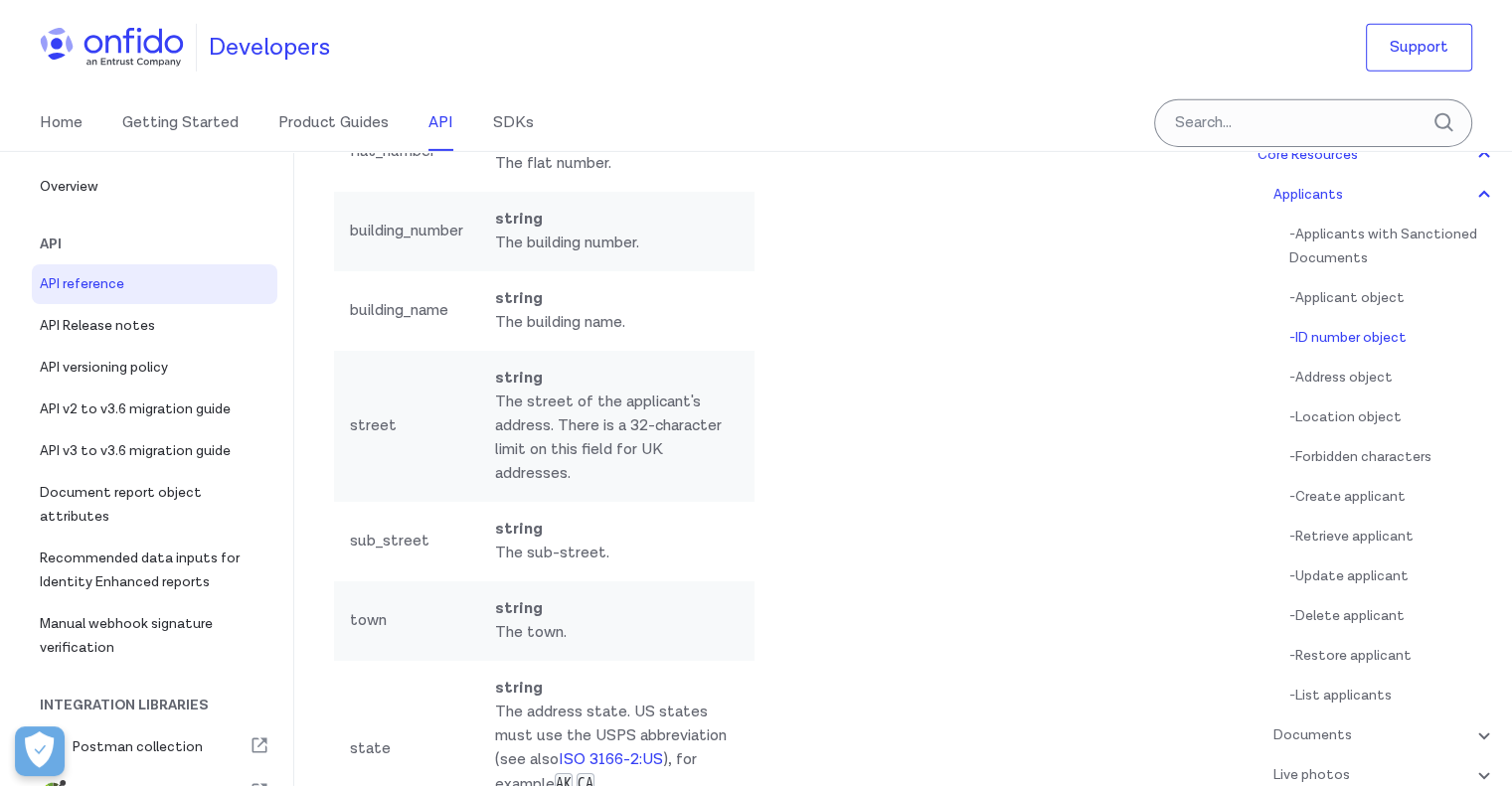 drag, startPoint x: 533, startPoint y: 477, endPoint x: 711, endPoint y: 489, distance: 178.40404 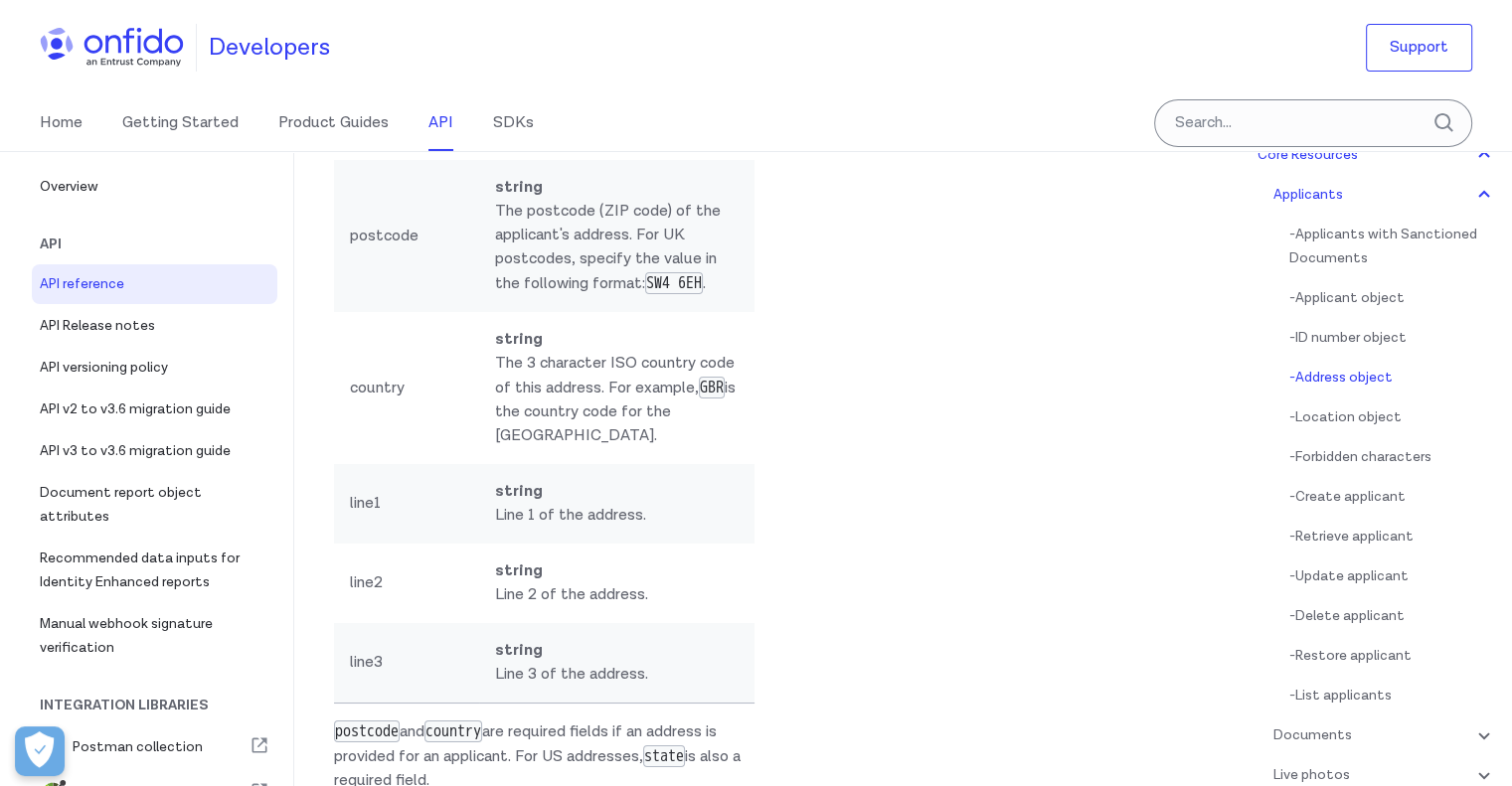 scroll, scrollTop: 22095, scrollLeft: 0, axis: vertical 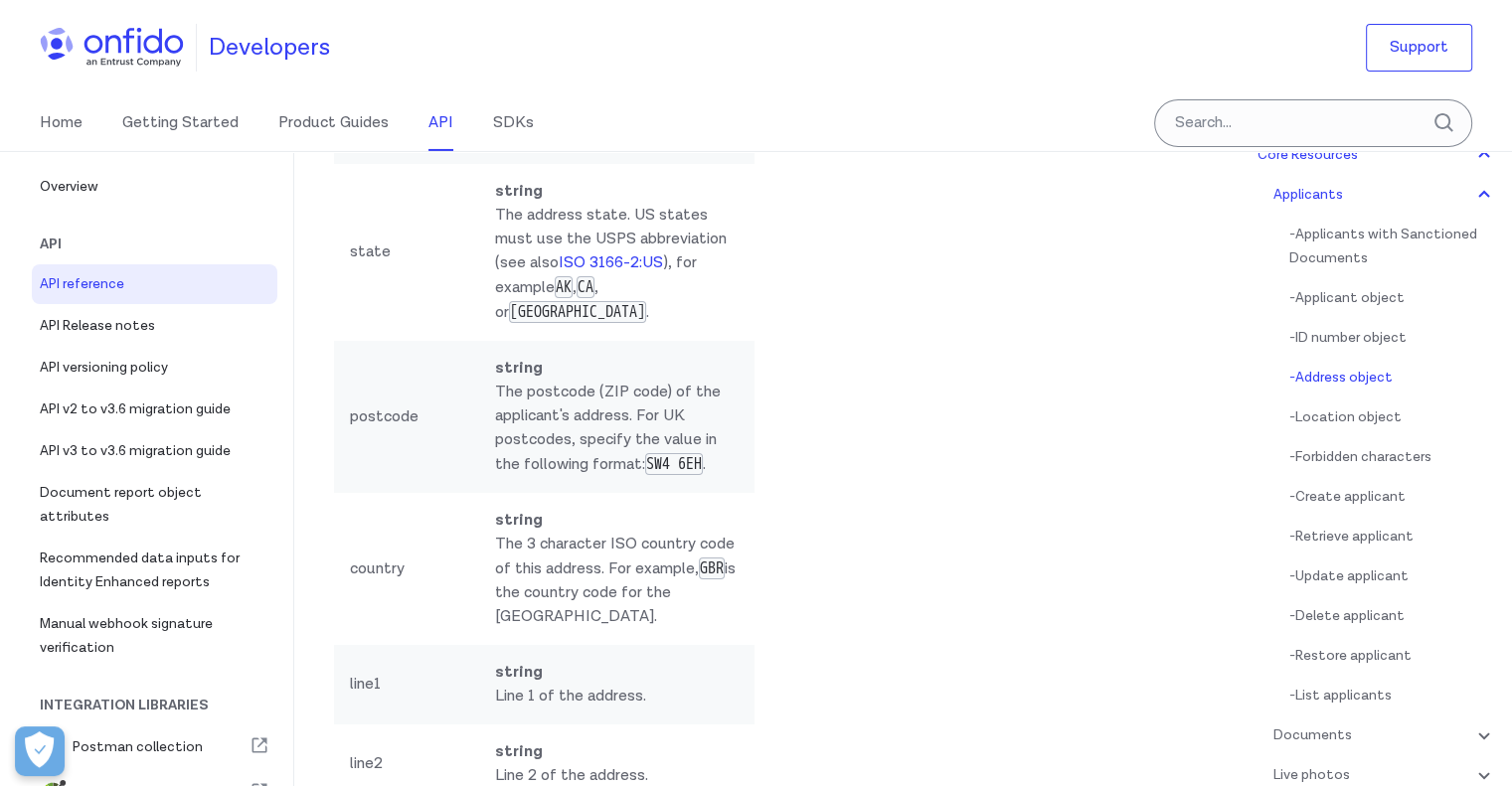 drag, startPoint x: 505, startPoint y: 373, endPoint x: 616, endPoint y: 379, distance: 111.162 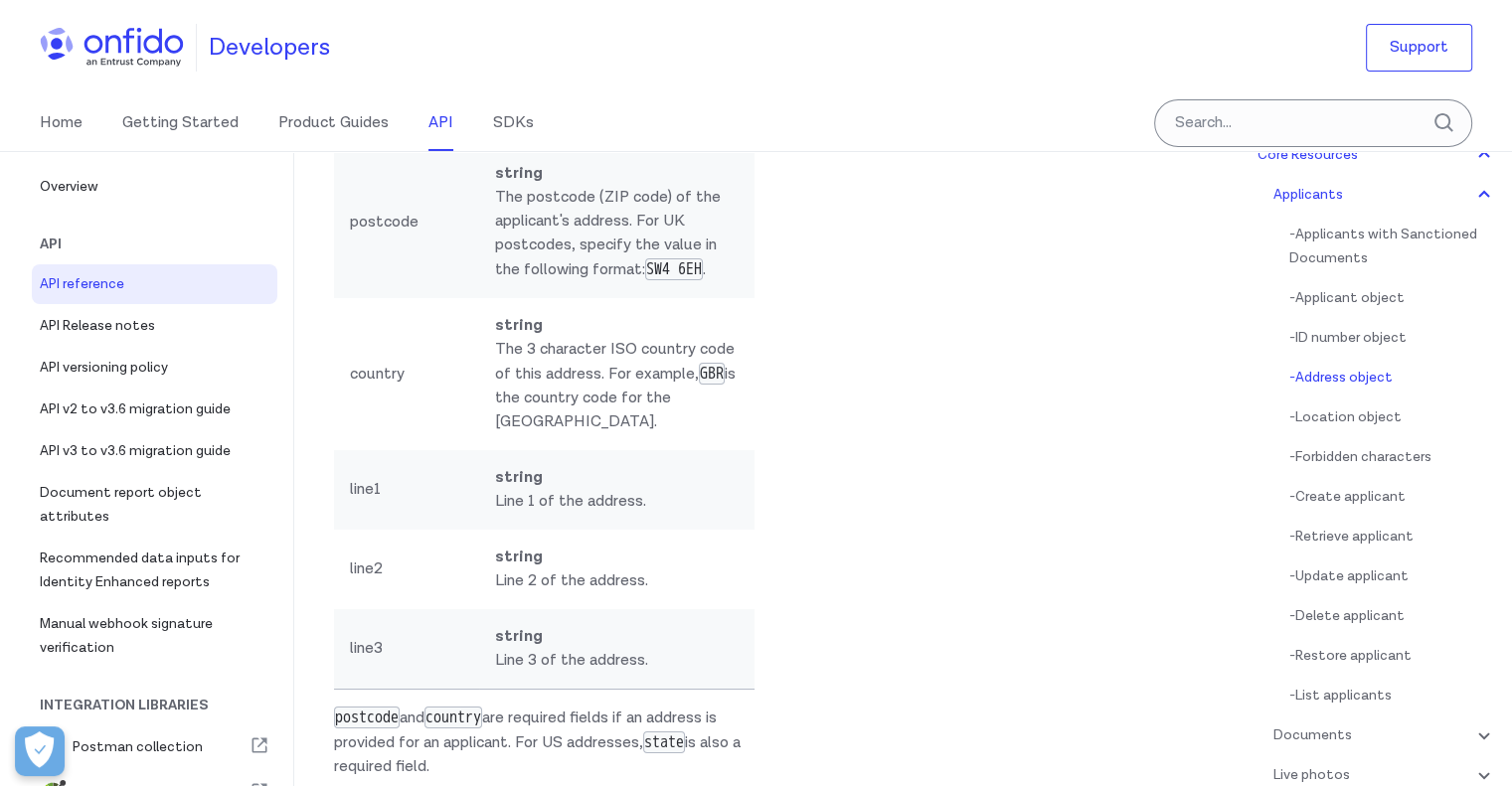 scroll, scrollTop: 22294, scrollLeft: 0, axis: vertical 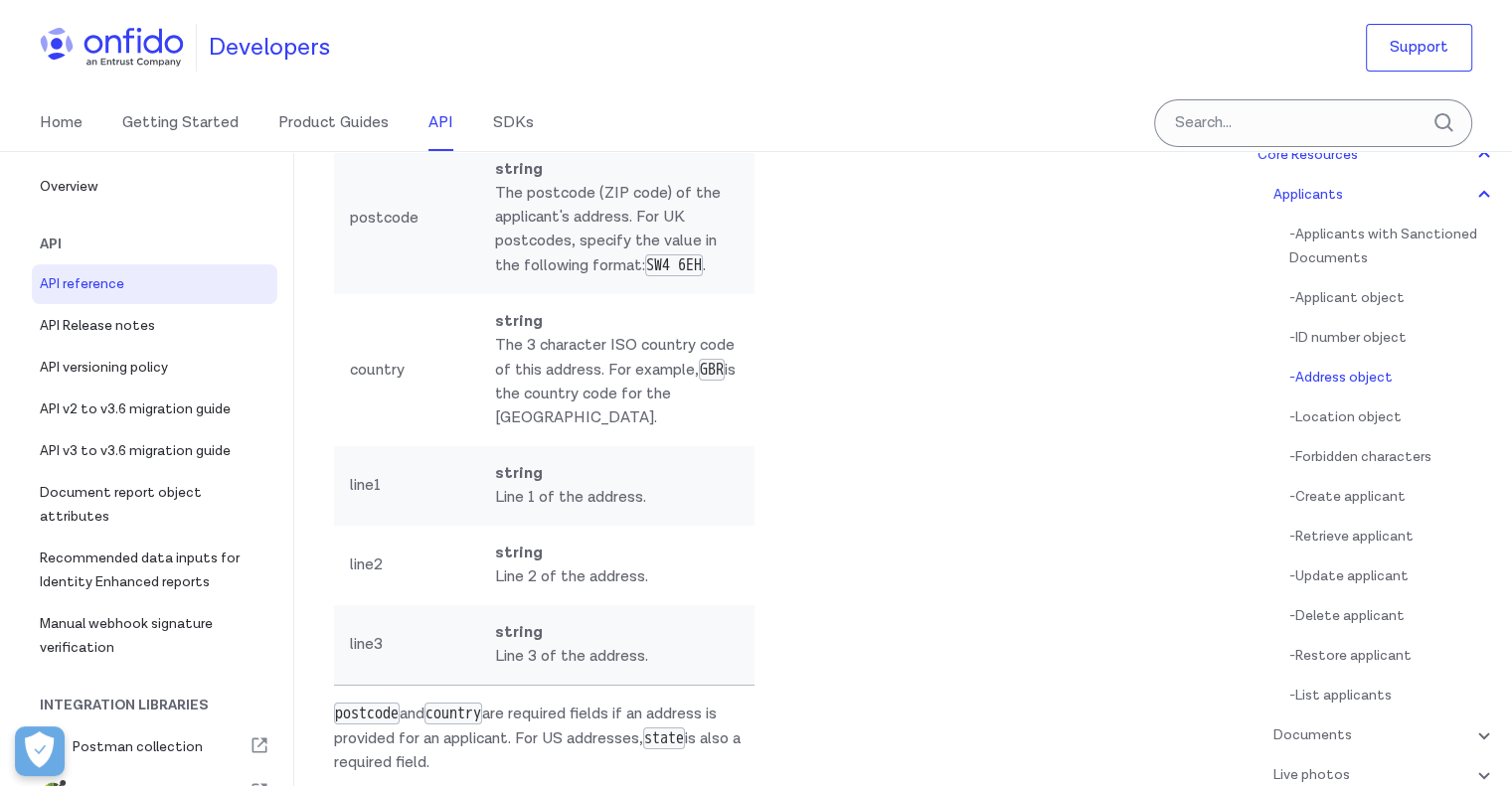 drag, startPoint x: 501, startPoint y: 334, endPoint x: 629, endPoint y: 339, distance: 128.09762 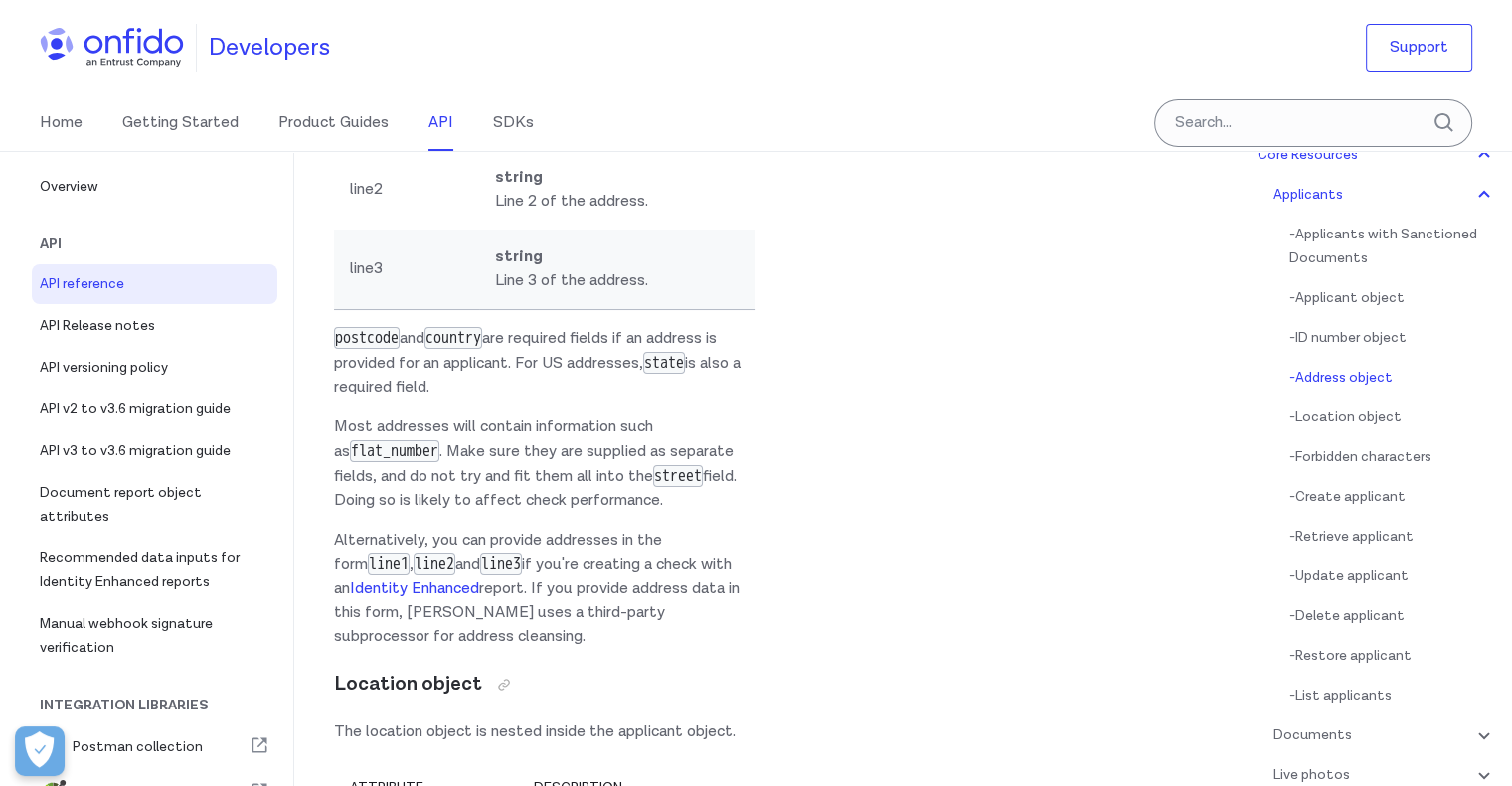 scroll, scrollTop: 22791, scrollLeft: 0, axis: vertical 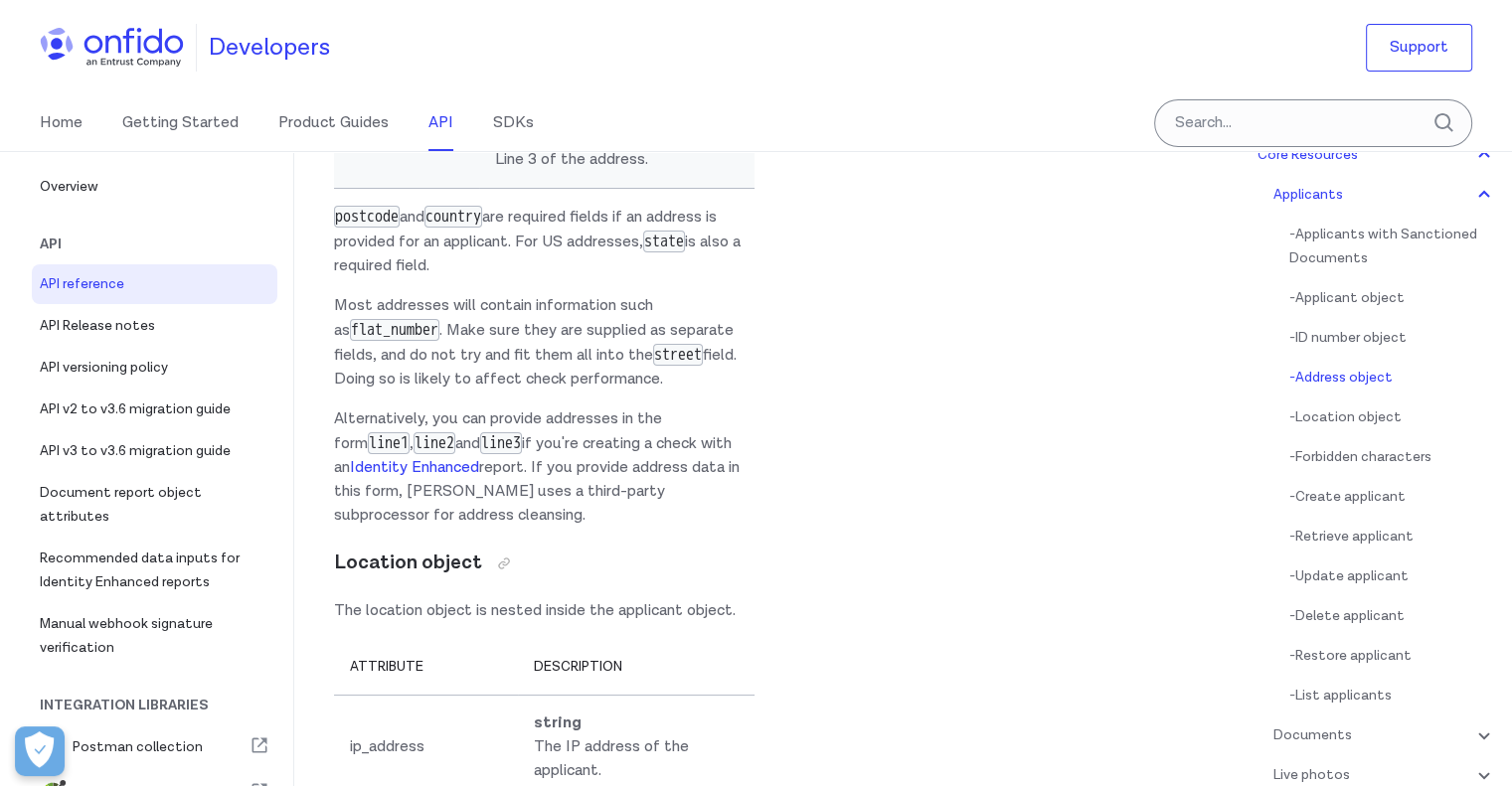 drag, startPoint x: 504, startPoint y: 395, endPoint x: 577, endPoint y: 503, distance: 130.3572 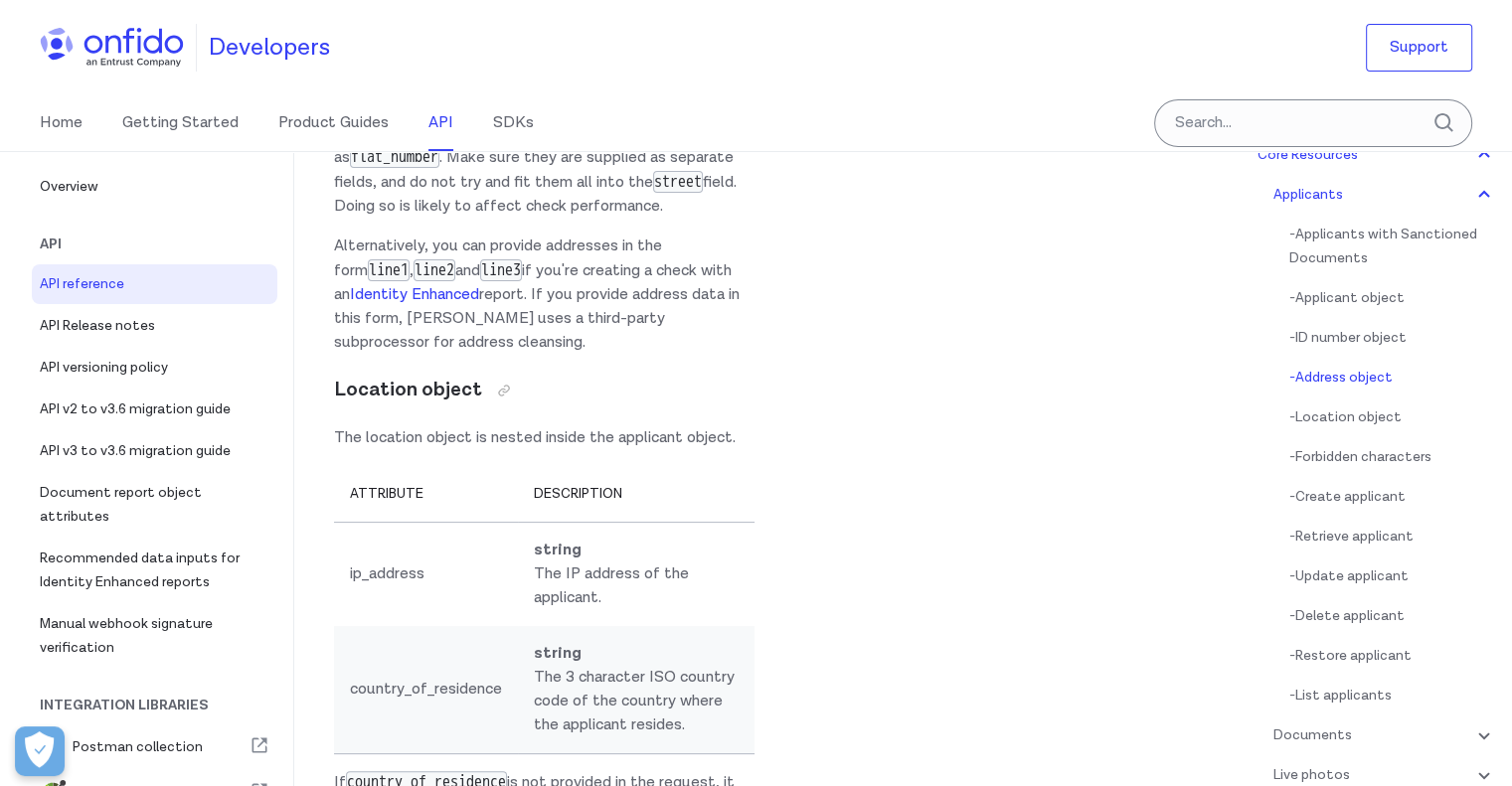 scroll, scrollTop: 22990, scrollLeft: 0, axis: vertical 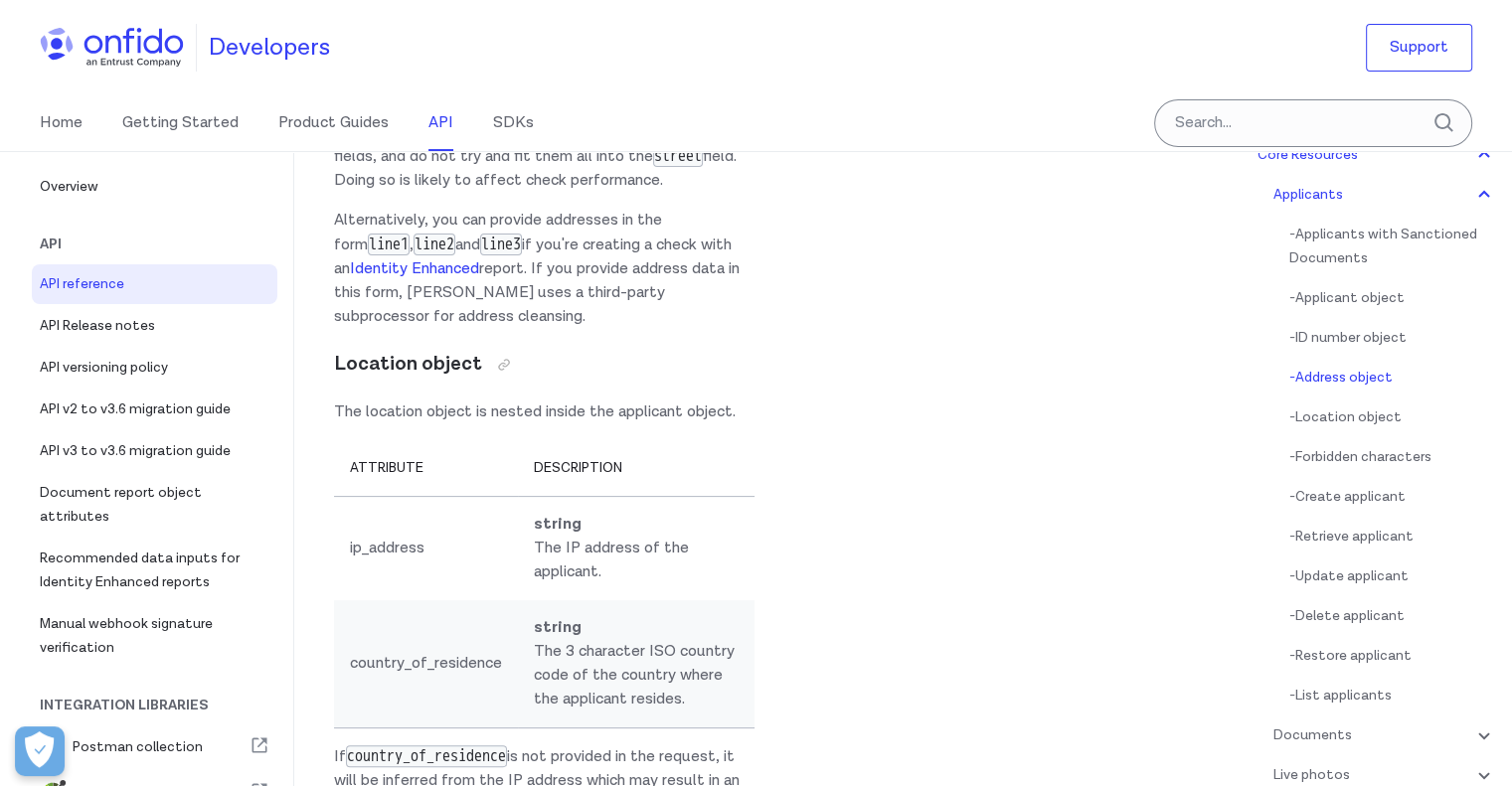 click on "Example applicant object 1 HTTP/1.1   201   Created 2 Content-Type :   application/json 3 4 { 5    "id" :   "<APPLICANT_ID>" , 6    "created_at" :   "[DATE]T16:52:42Z" , 7    "sandbox" :   true , 8    "first_name" :   "[PERSON_NAME]" , 9    "last_name" :   "[PERSON_NAME]" , 10    "email" :   null , 11    "dob" :   "[DEMOGRAPHIC_DATA]" , 12    "delete_at" :   null , 13    "href" :   "/v3.6/applicants/<APPLICANT_ID>" , 14    "id_numbers" :   [ ] , 15    "phone_number" :   "[PHONE_NUMBER]" , 16    "address" :   { 17      "flat_number" :   null , 18      "building_number" :   null , 19      "building_name" :   null , 20      "street" :   "[GEOGRAPHIC_DATA]" , 21      "sub_street" :   null , 22      "town" :   "[GEOGRAPHIC_DATA]" , 23      "state" :   null , 24      "postcode" :   "S2 2DF" , 25      "country" :   "GBR" , 26      "line1" :   null , 27      "line2" :   null , 28      "line3" :   null 29    } , 30    "location" :   { 31      "ip_address" :   "[TECHNICAL_ID]" , 32      "country_of_residence" :   "GBR" 33    } 34 }" at bounding box center (980, -1170) 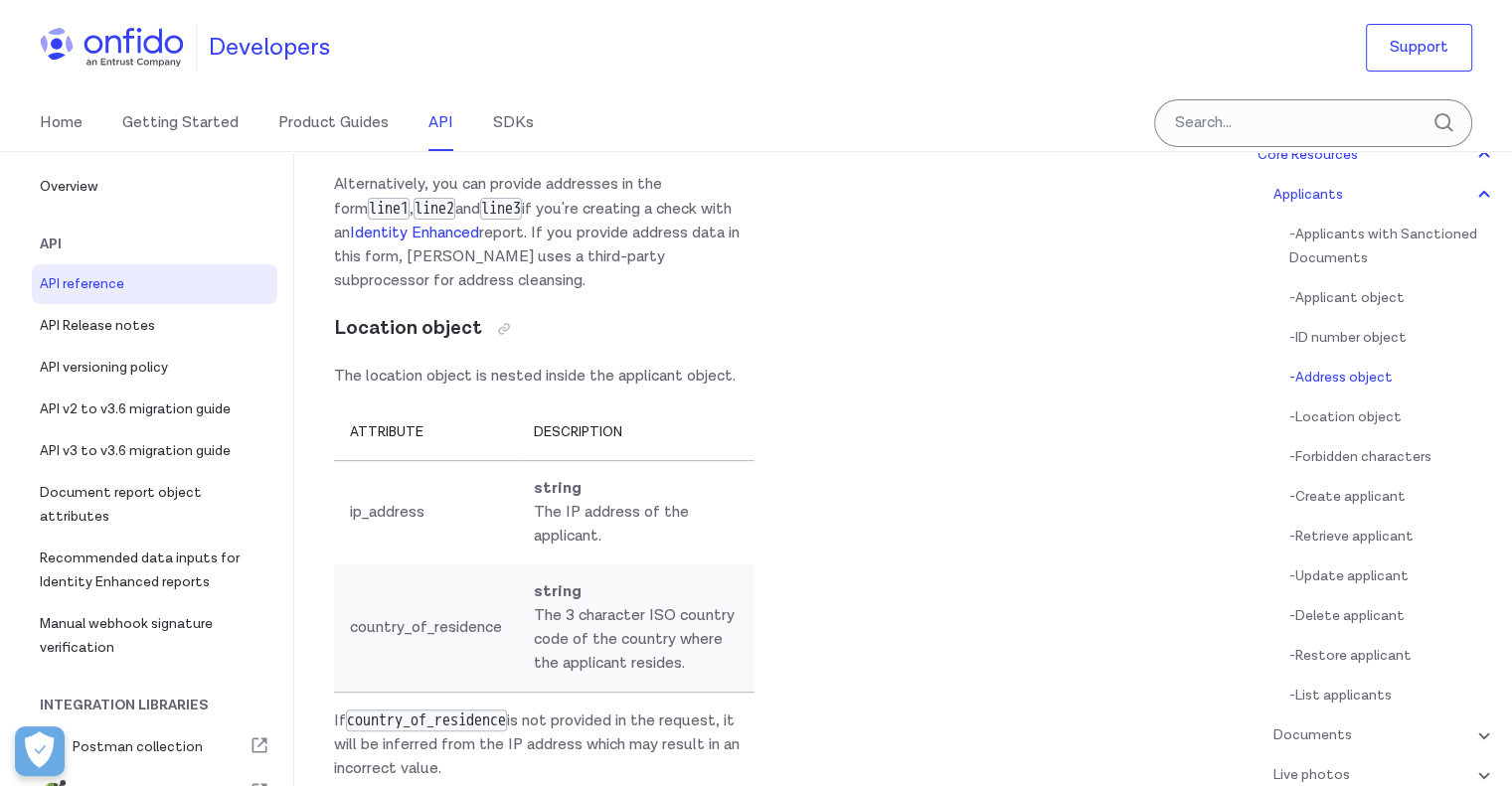 scroll, scrollTop: 23089, scrollLeft: 0, axis: vertical 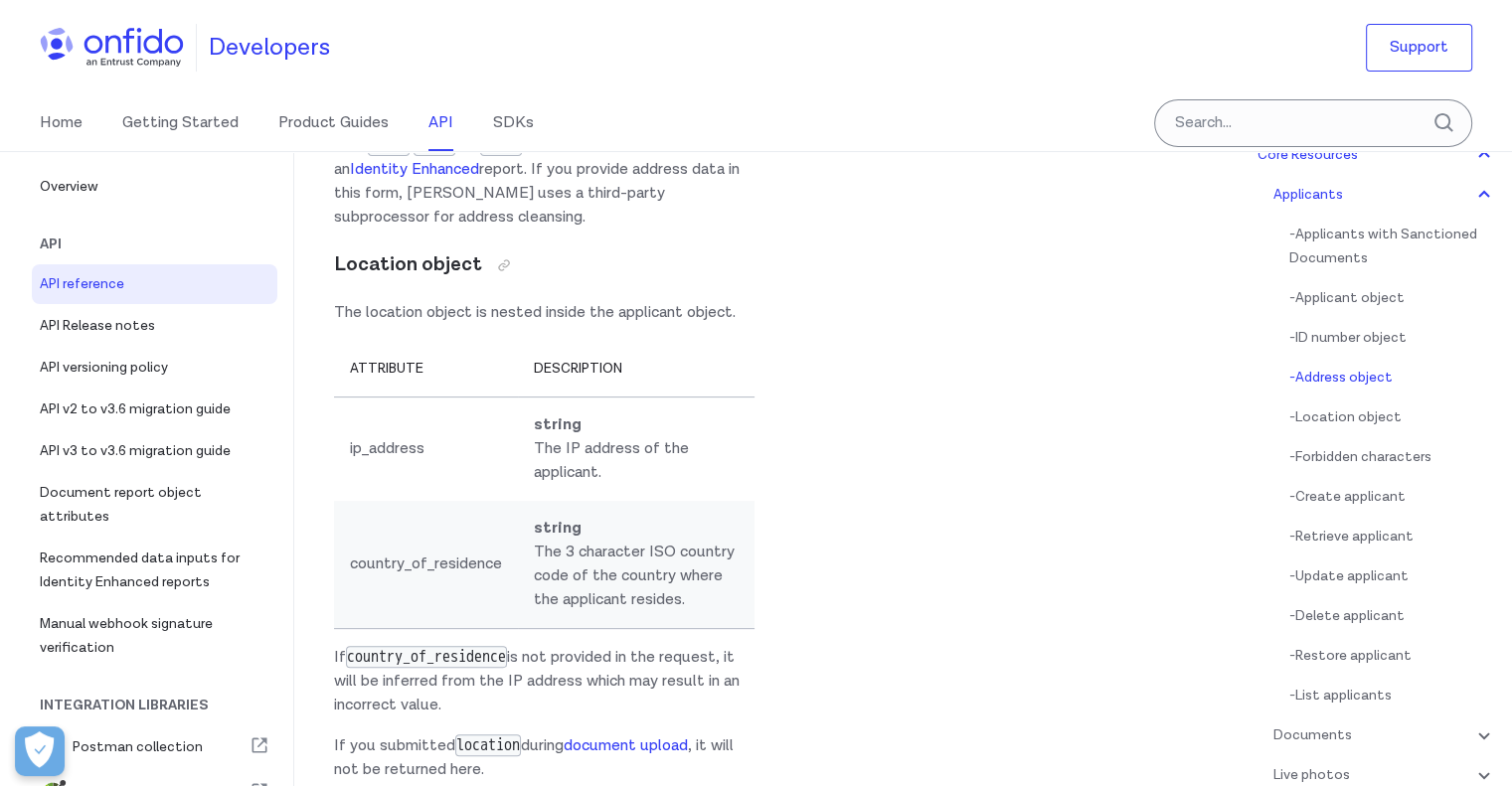 drag, startPoint x: 503, startPoint y: 427, endPoint x: 691, endPoint y: 429, distance: 188.01064 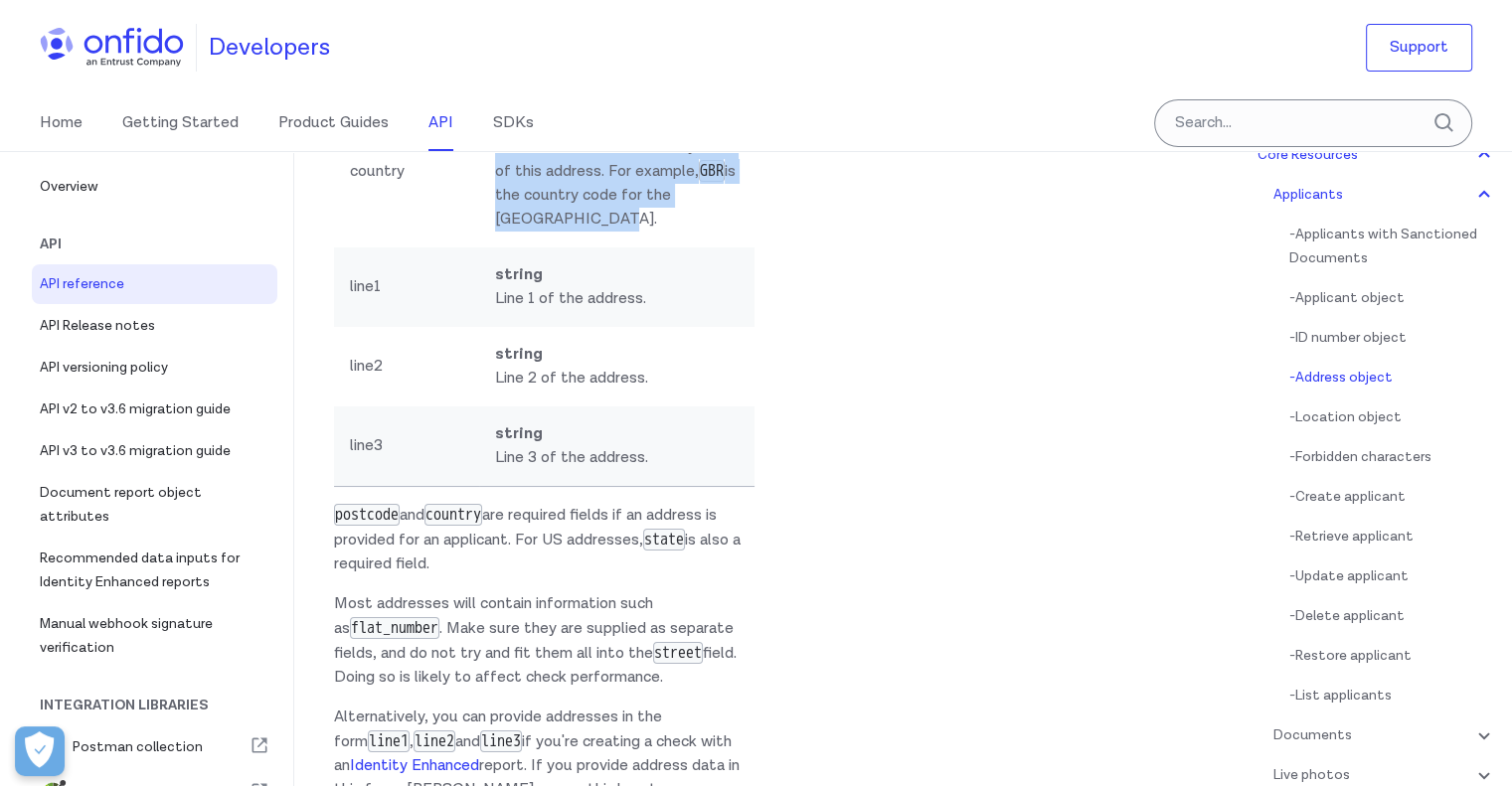 scroll, scrollTop: 22394, scrollLeft: 0, axis: vertical 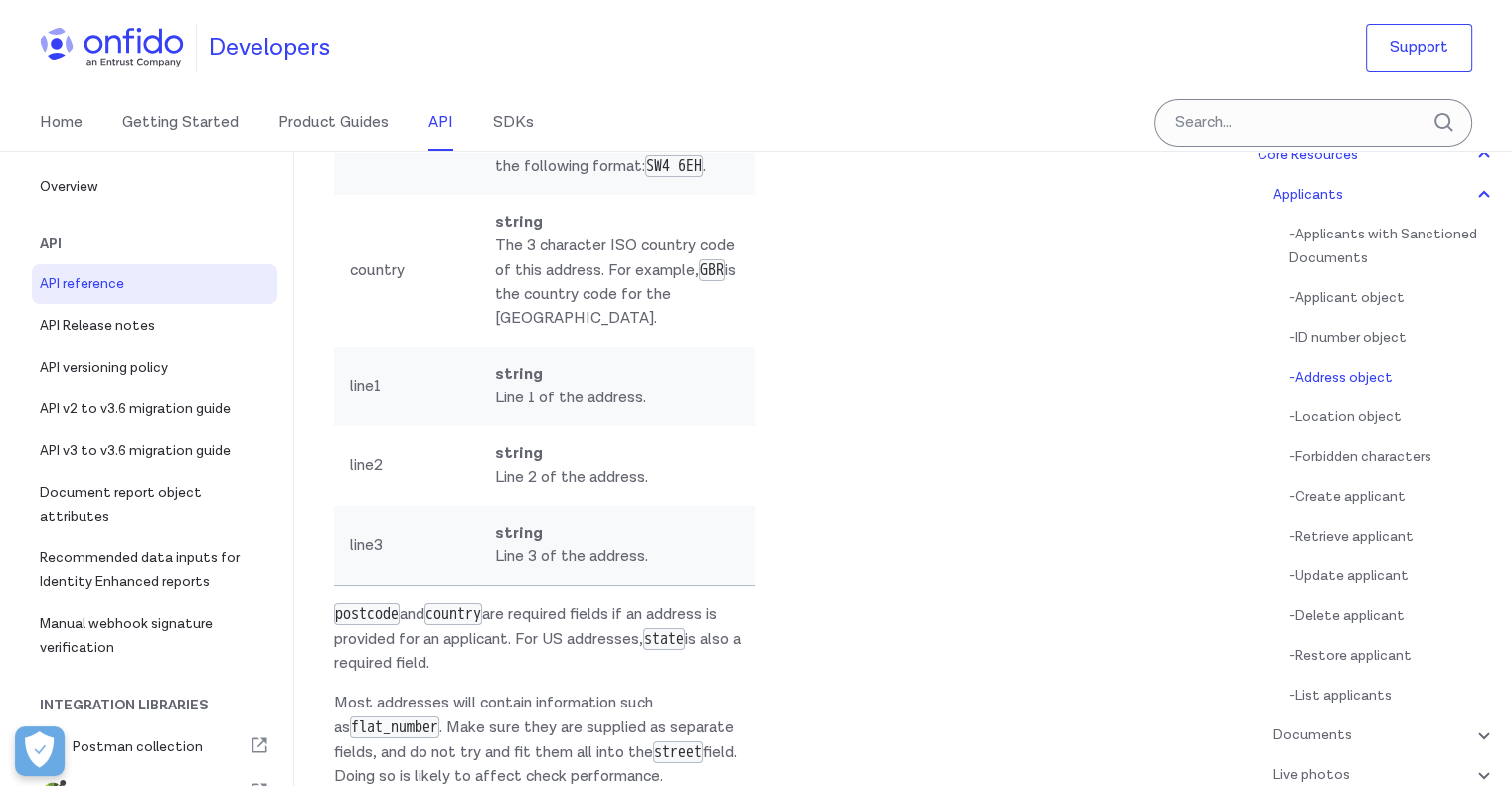 drag, startPoint x: 503, startPoint y: 310, endPoint x: 643, endPoint y: 384, distance: 158.35403 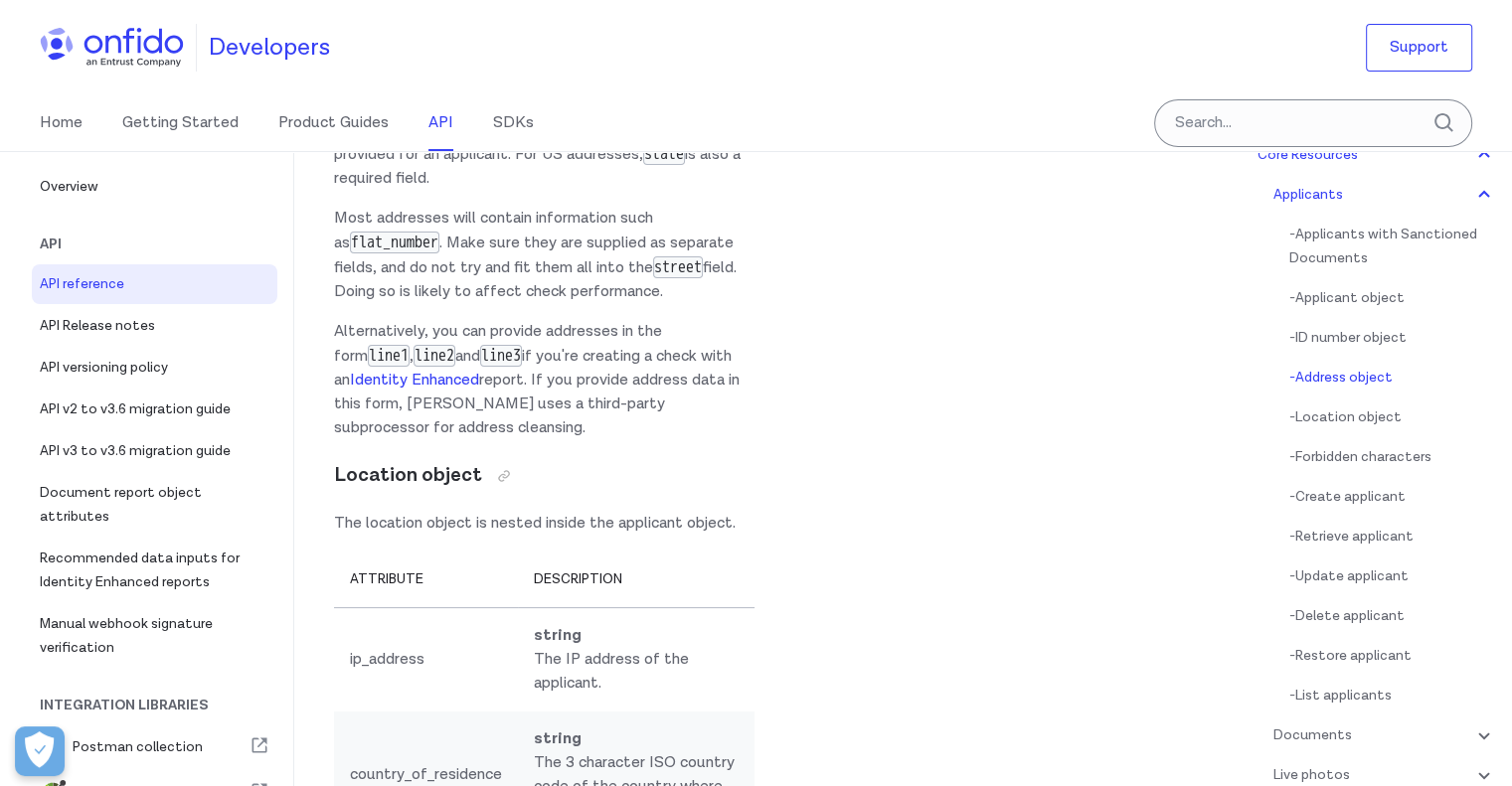 scroll, scrollTop: 22990, scrollLeft: 0, axis: vertical 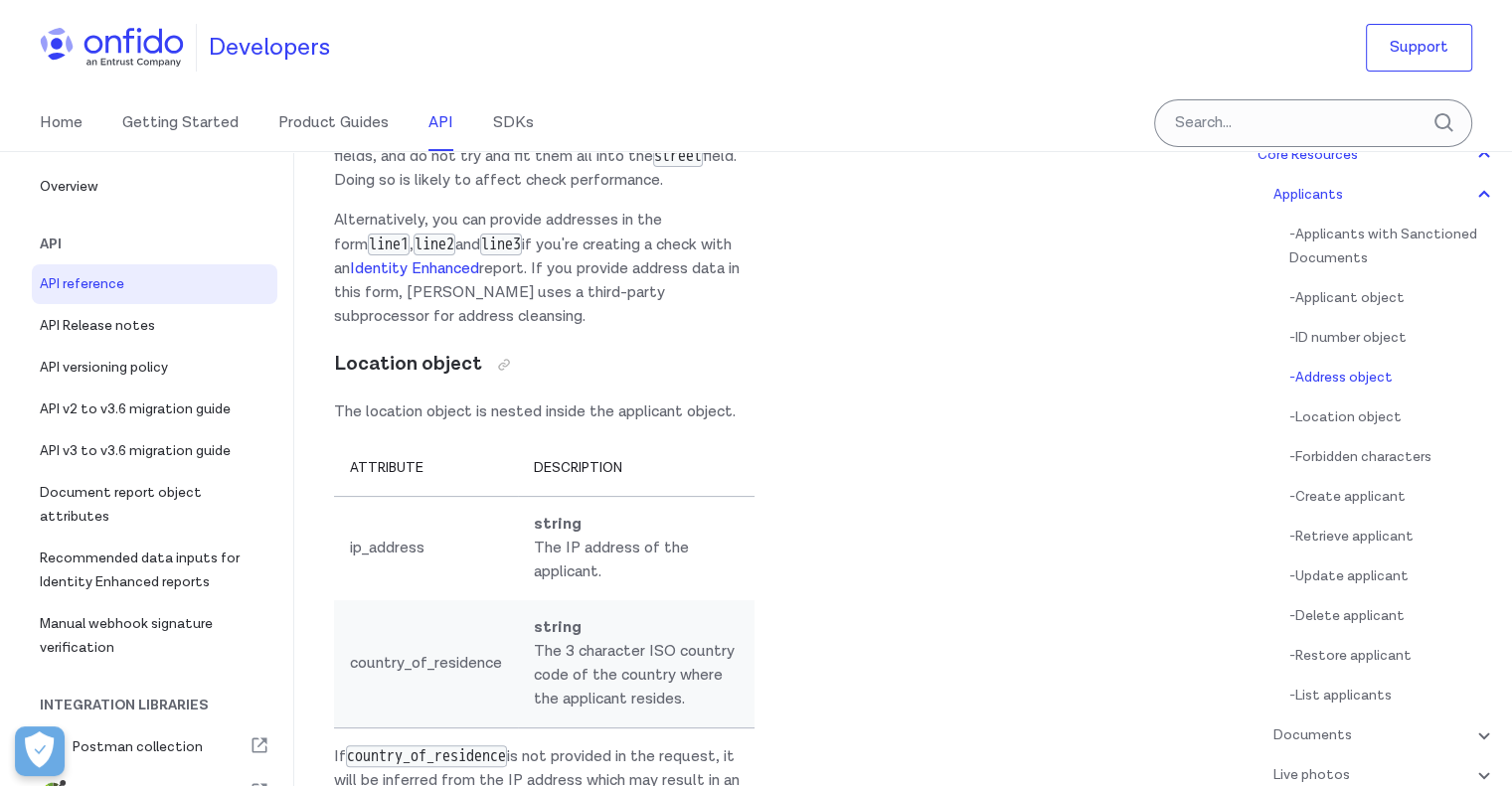 drag, startPoint x: 501, startPoint y: 532, endPoint x: 644, endPoint y: 528, distance: 143.05593 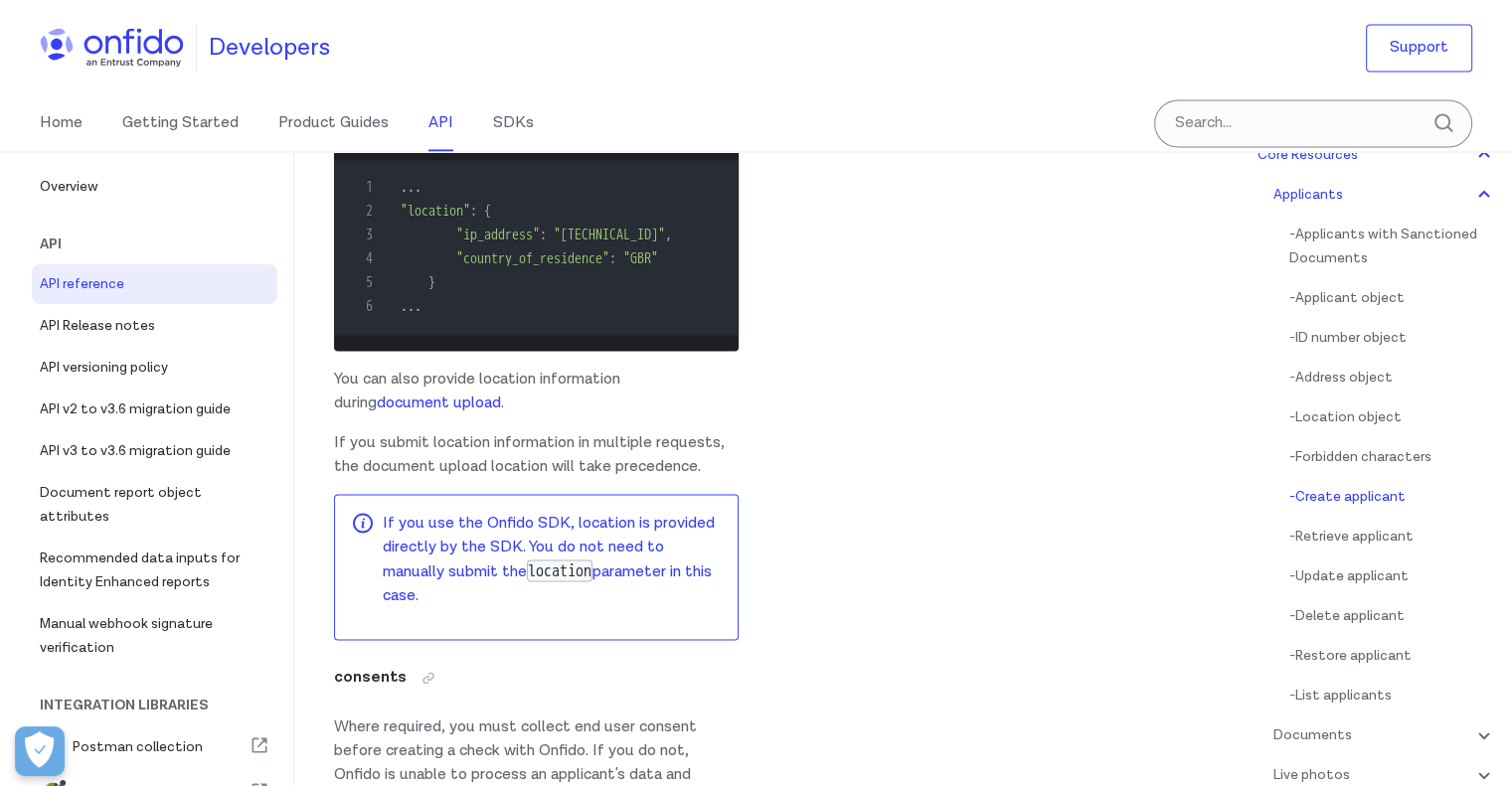 scroll, scrollTop: 26070, scrollLeft: 0, axis: vertical 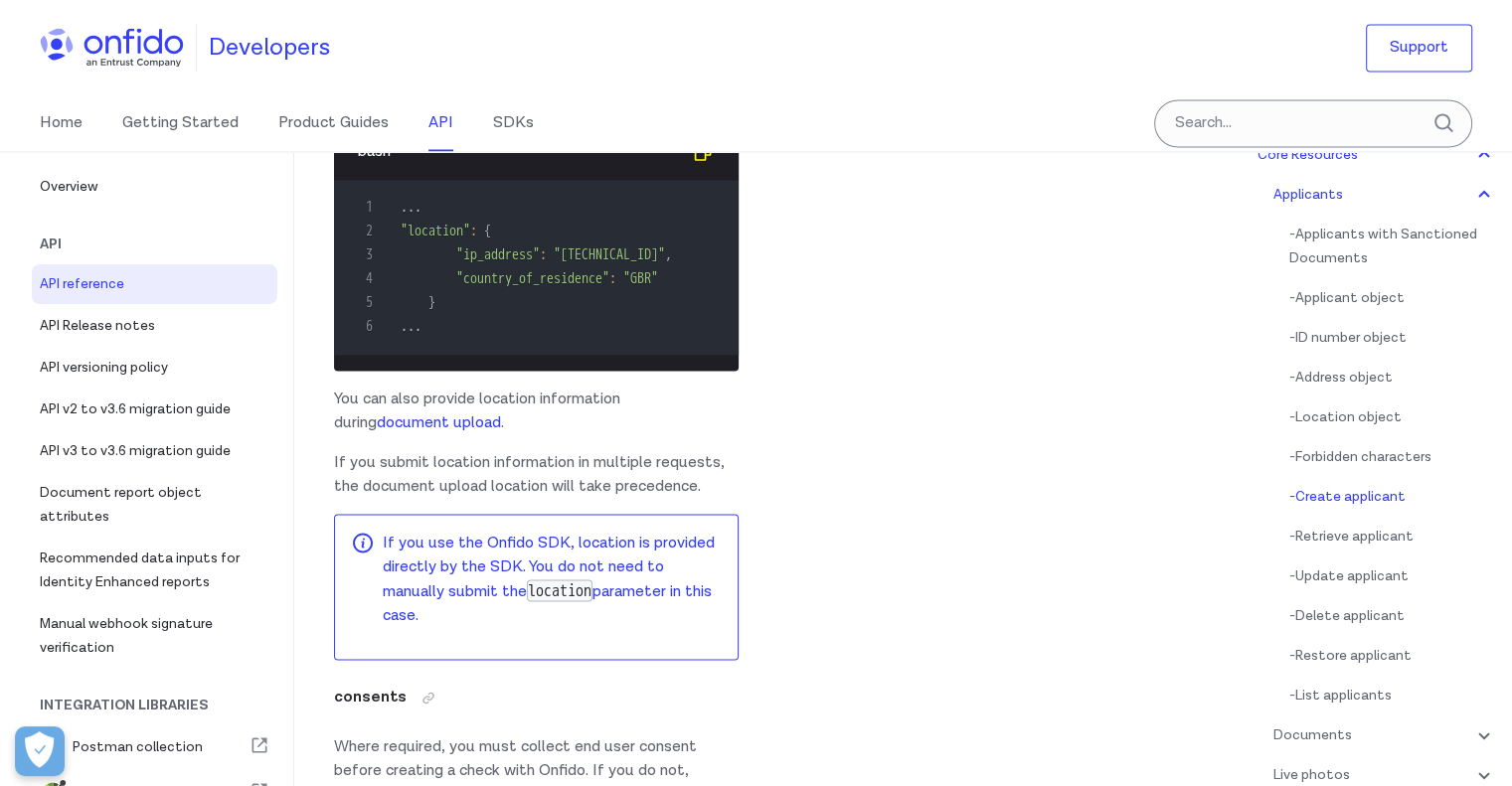 click on "location" at bounding box center [401, -455] 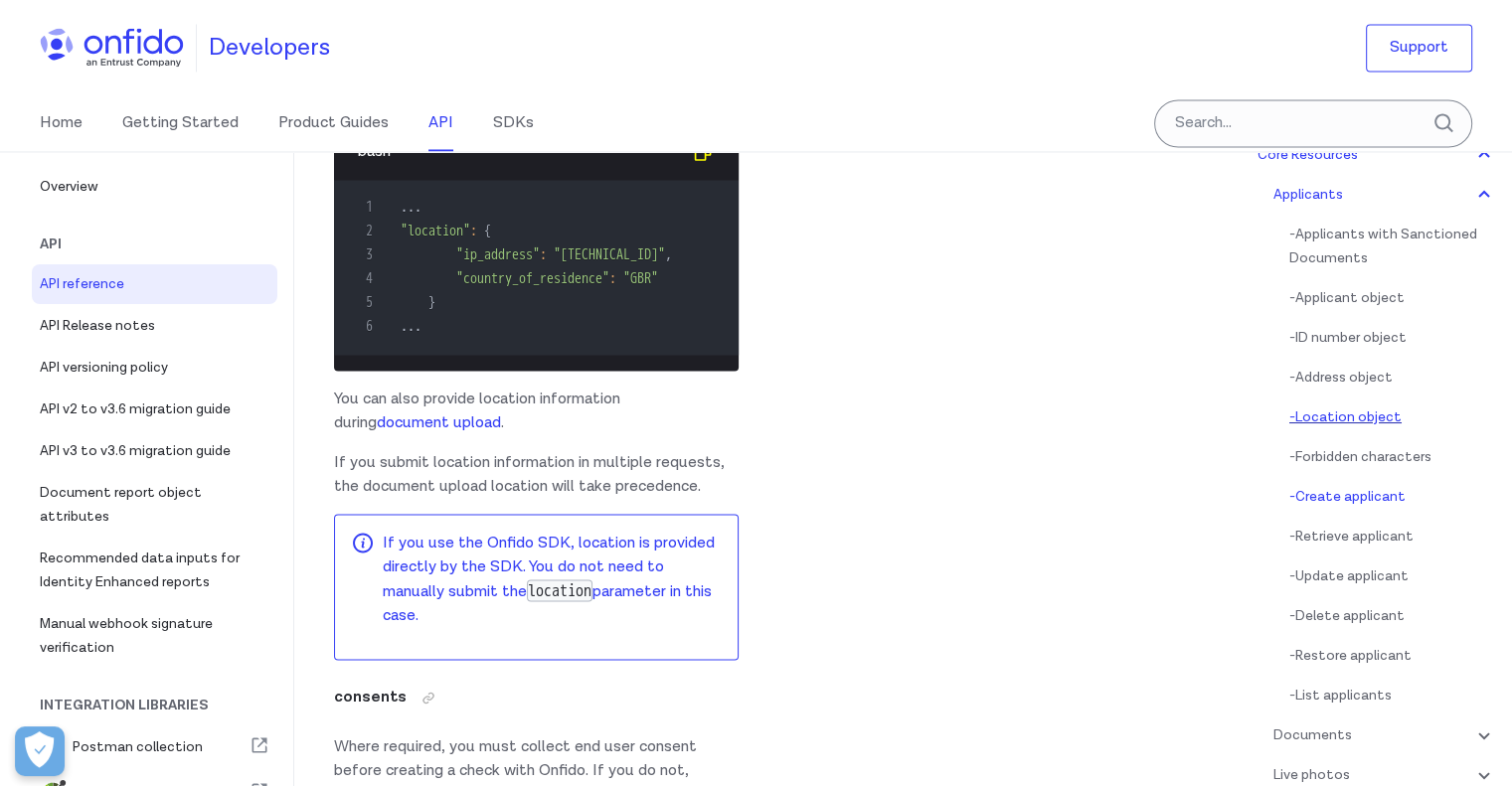 click on "-  Location object" at bounding box center (1393, 417) 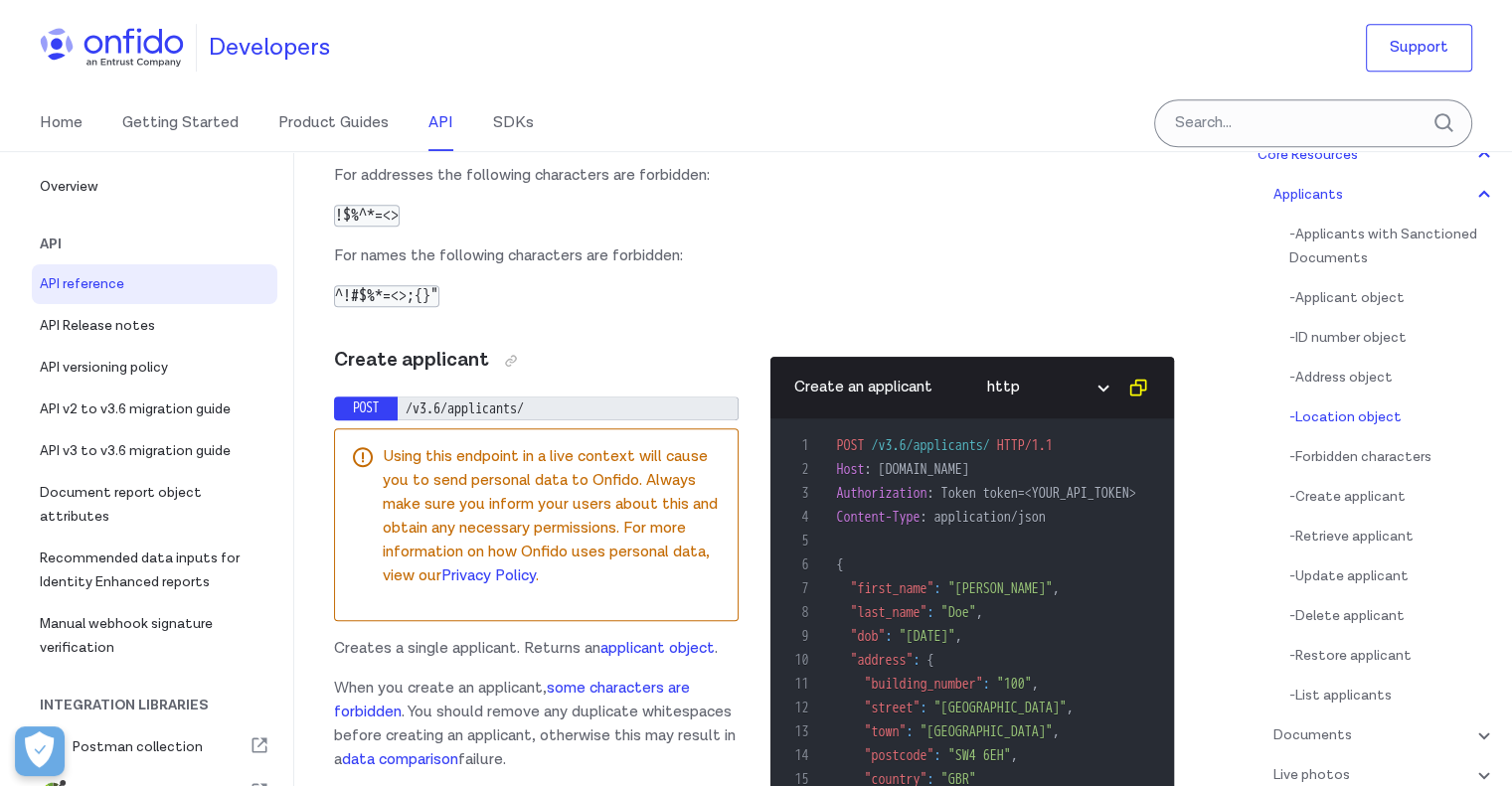 click on "Example applicant object 1 HTTP/1.1   201   Created 2 Content-Type :   application/json 3 4 { 5    "id" :   "<APPLICANT_ID>" , 6    "created_at" :   "[DATE]T16:52:42Z" , 7    "sandbox" :   true , 8    "first_name" :   "[PERSON_NAME]" , 9    "last_name" :   "[PERSON_NAME]" , 10    "email" :   null , 11    "dob" :   "[DEMOGRAPHIC_DATA]" , 12    "delete_at" :   null , 13    "href" :   "/v3.6/applicants/<APPLICANT_ID>" , 14    "id_numbers" :   [ ] , 15    "phone_number" :   "[PHONE_NUMBER]" , 16    "address" :   { 17      "flat_number" :   null , 18      "building_number" :   null , 19      "building_name" :   null , 20      "street" :   "[GEOGRAPHIC_DATA]" , 21      "sub_street" :   null , 22      "town" :   "[GEOGRAPHIC_DATA]" , 23      "state" :   null , 24      "postcode" :   "S2 2DF" , 25      "country" :   "GBR" , 26      "line1" :   null , 27      "line2" :   null , 28      "line3" :   null 29    } , 30    "location" :   { 31      "ip_address" :   "[TECHNICAL_ID]" , 32      "country_of_residence" :   "GBR" 33    } 34 }" at bounding box center (980, -2023) 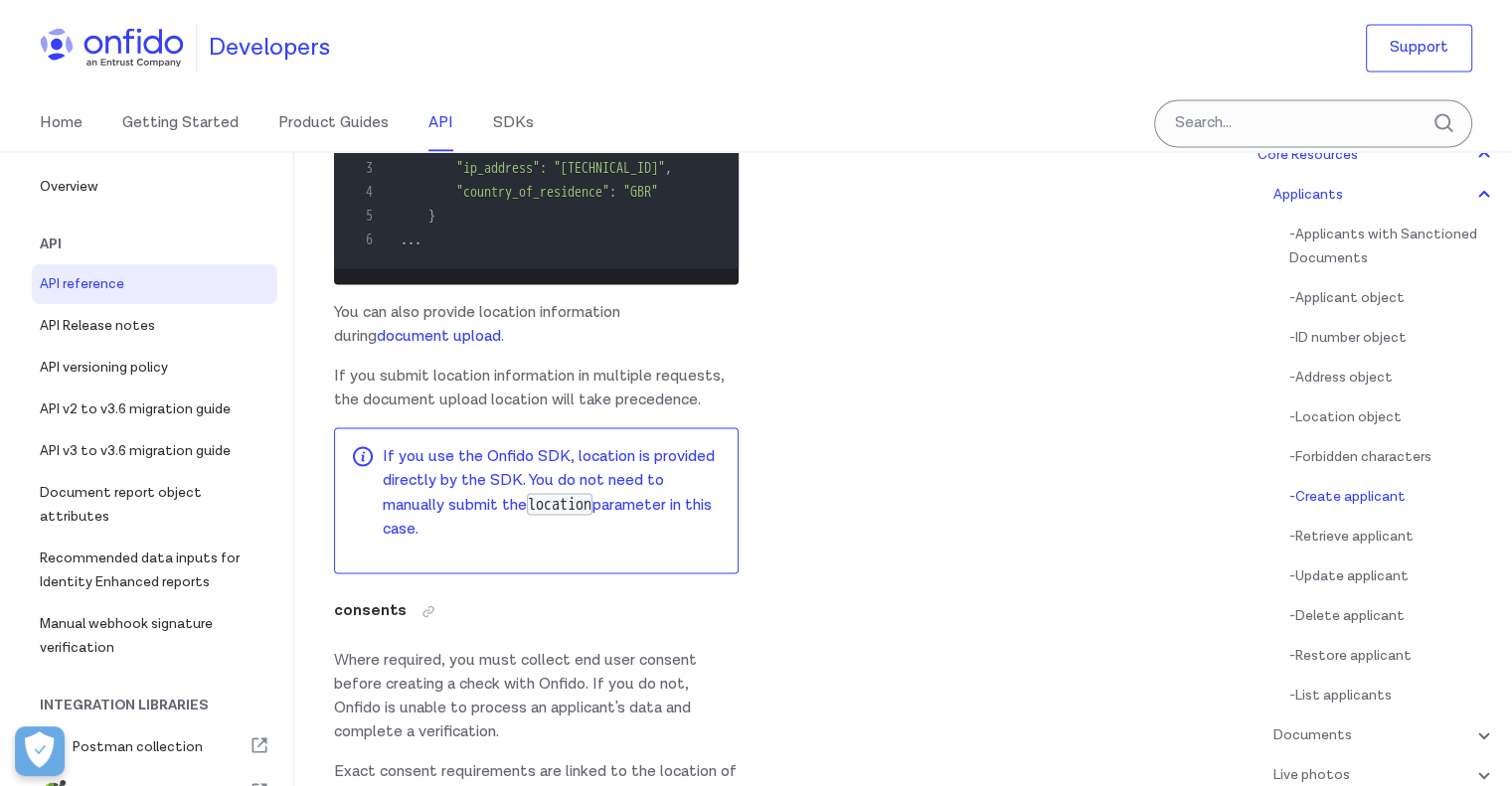scroll, scrollTop: 17775, scrollLeft: 0, axis: vertical 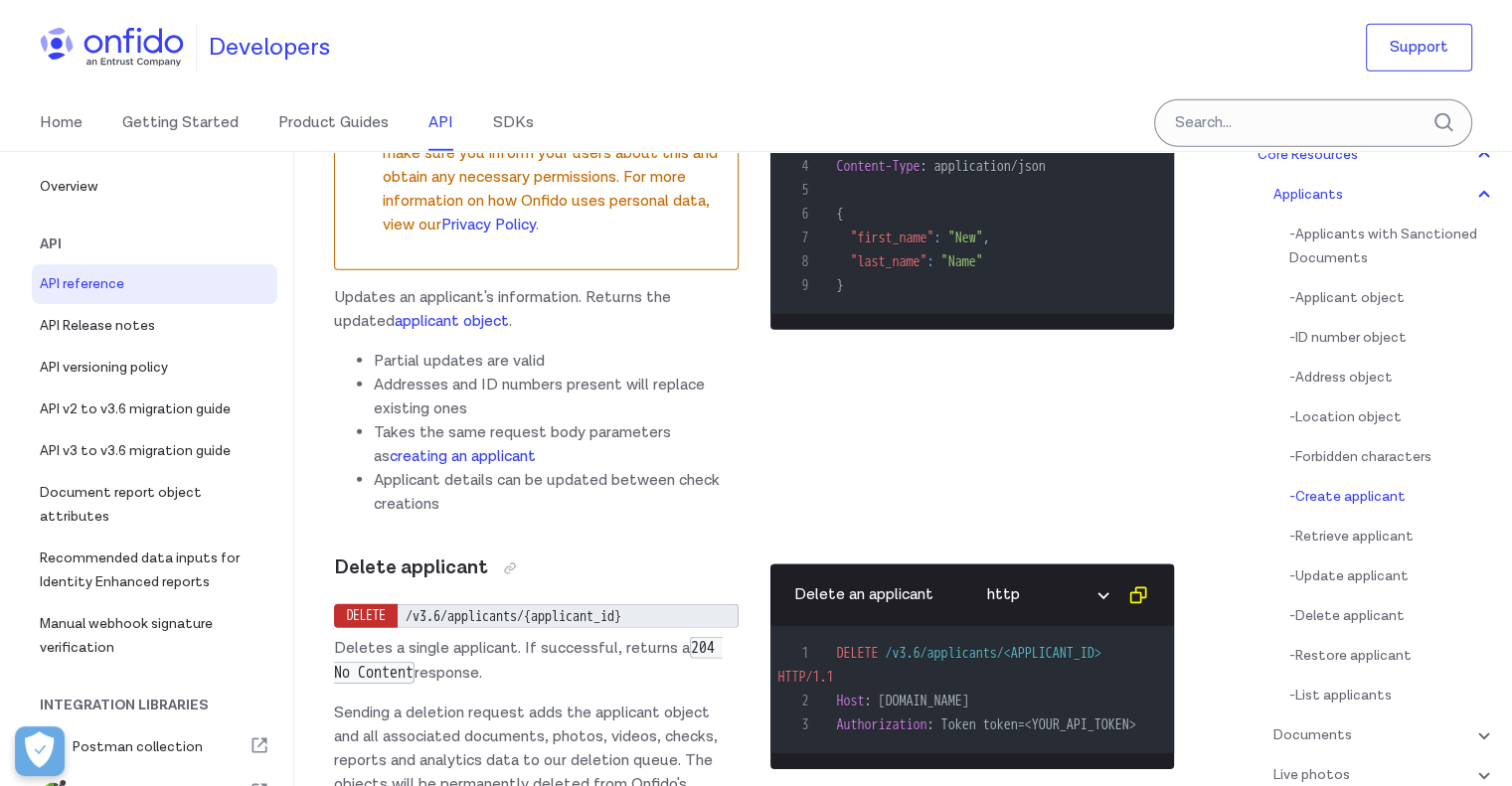 drag, startPoint x: 382, startPoint y: 460, endPoint x: 645, endPoint y: 583, distance: 290.34118 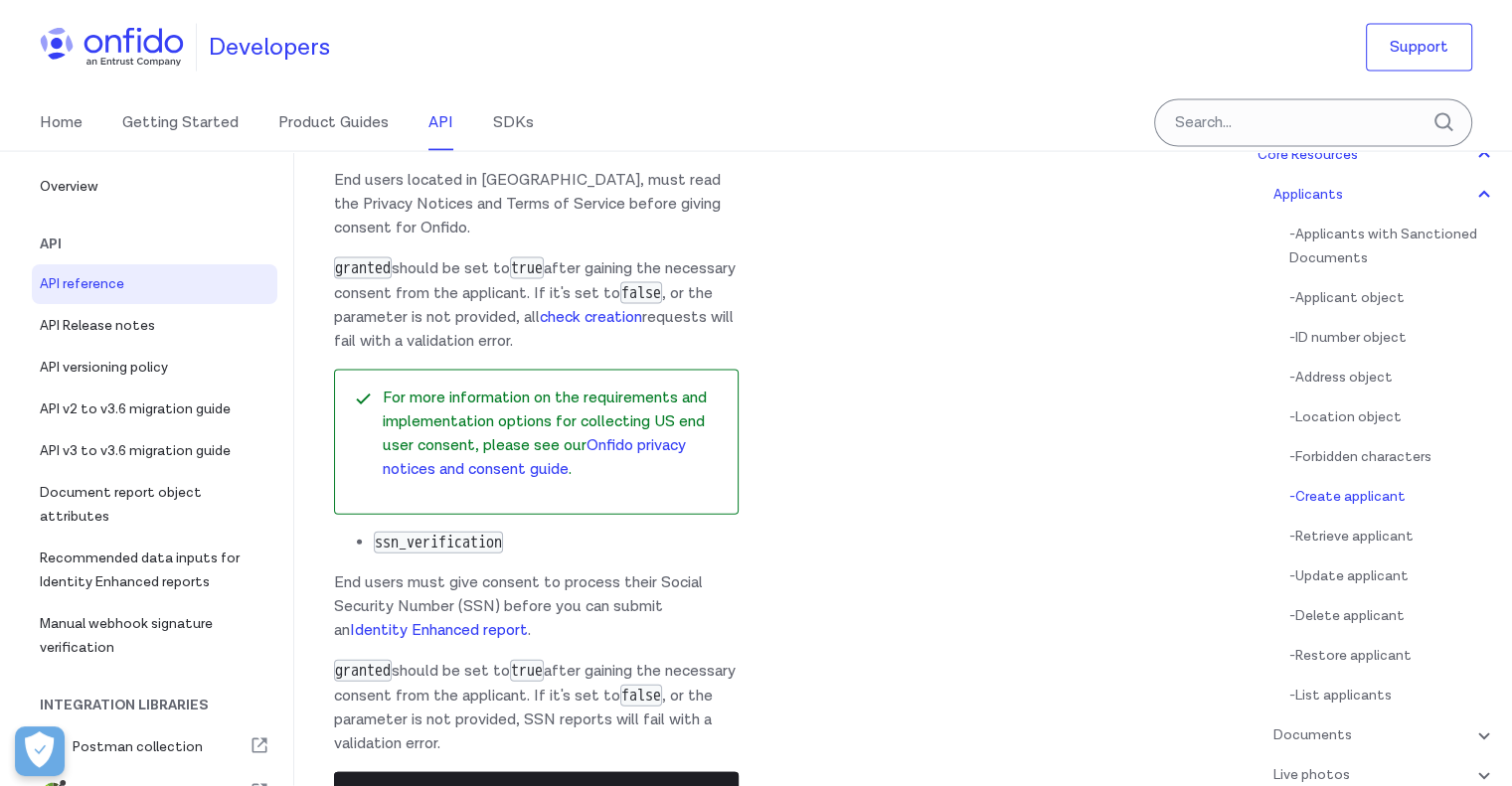 scroll, scrollTop: 26910, scrollLeft: 0, axis: vertical 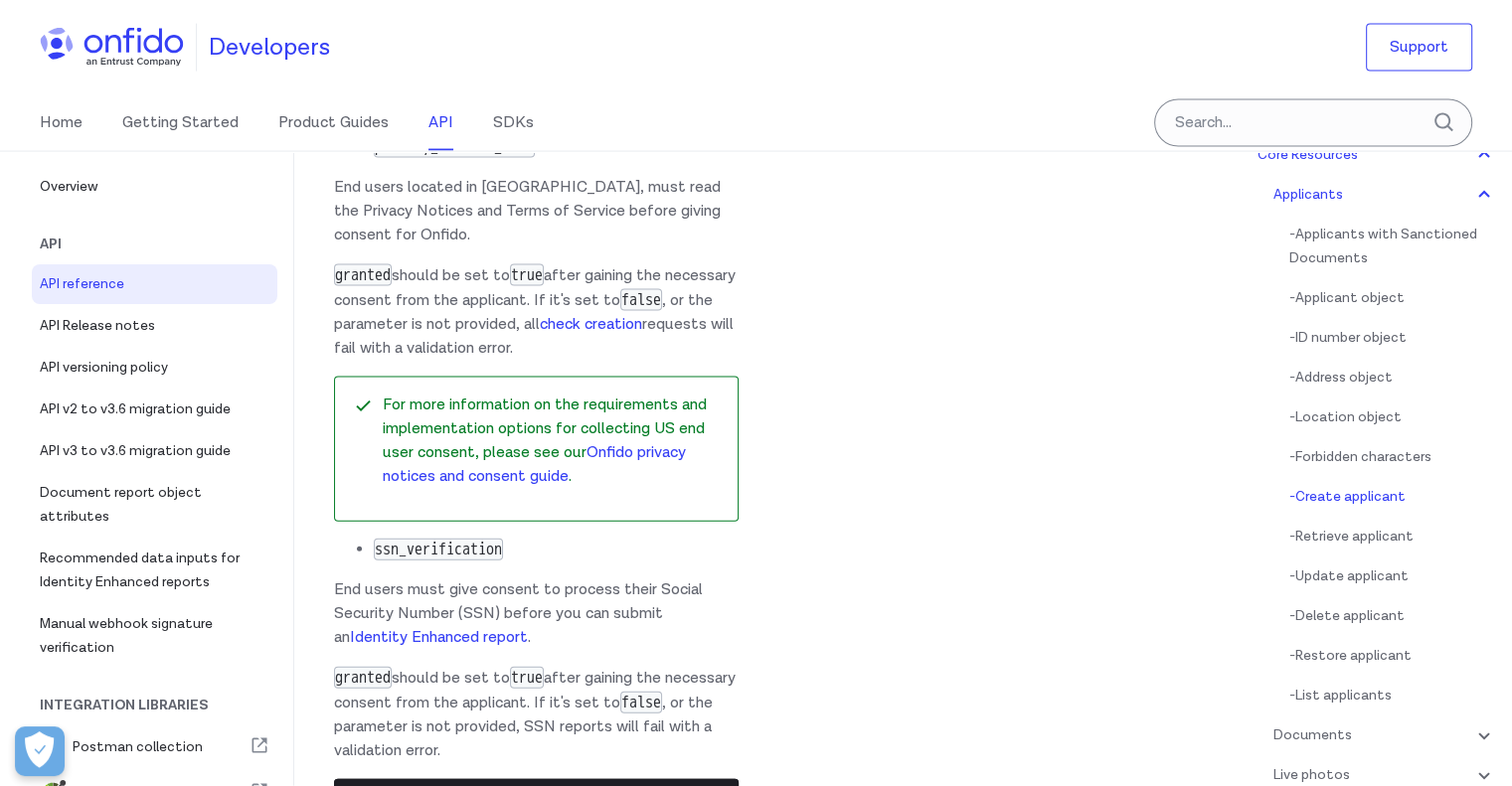 drag, startPoint x: 477, startPoint y: 621, endPoint x: 358, endPoint y: 541, distance: 143.39107 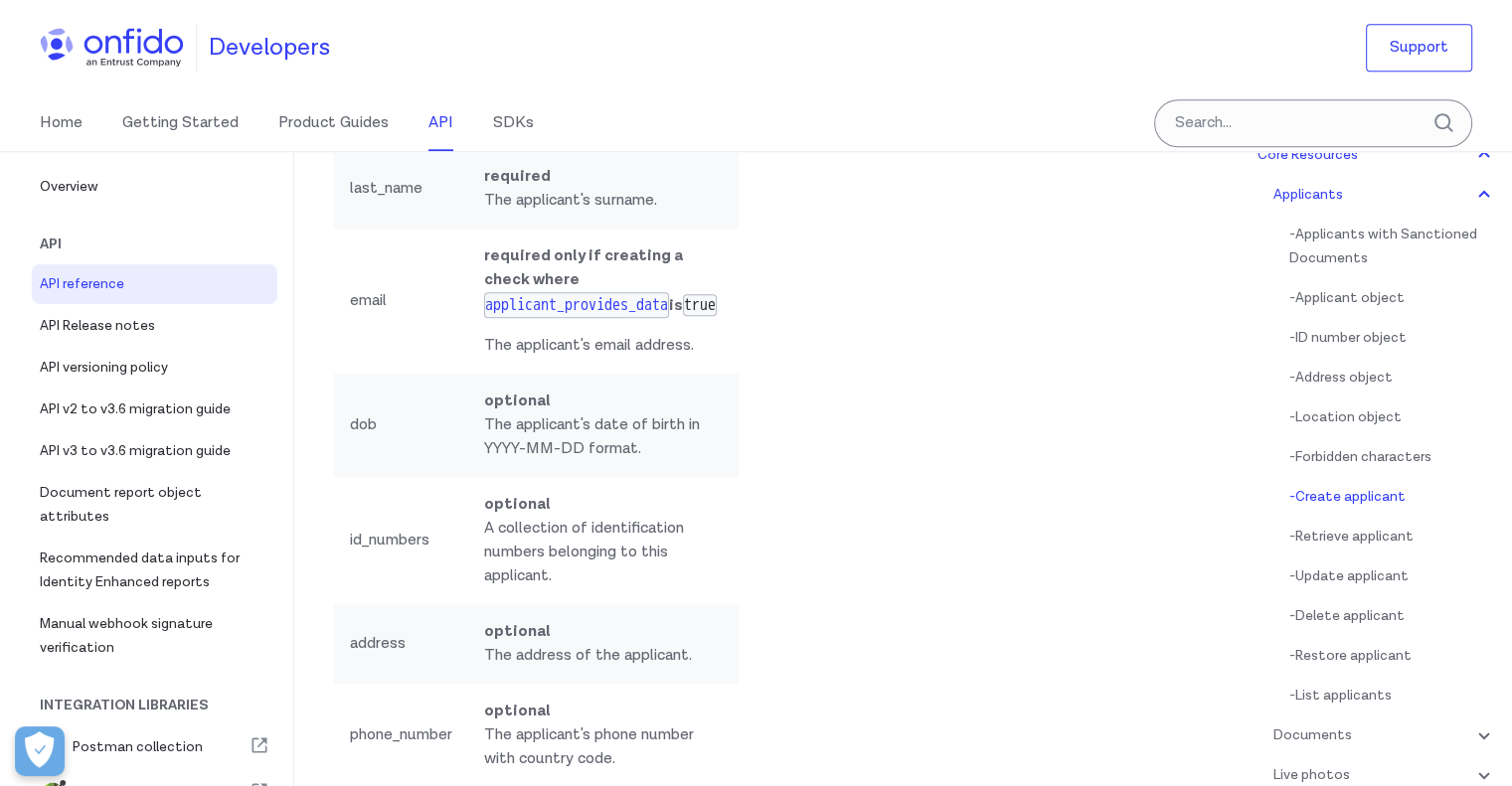 scroll, scrollTop: 24724, scrollLeft: 0, axis: vertical 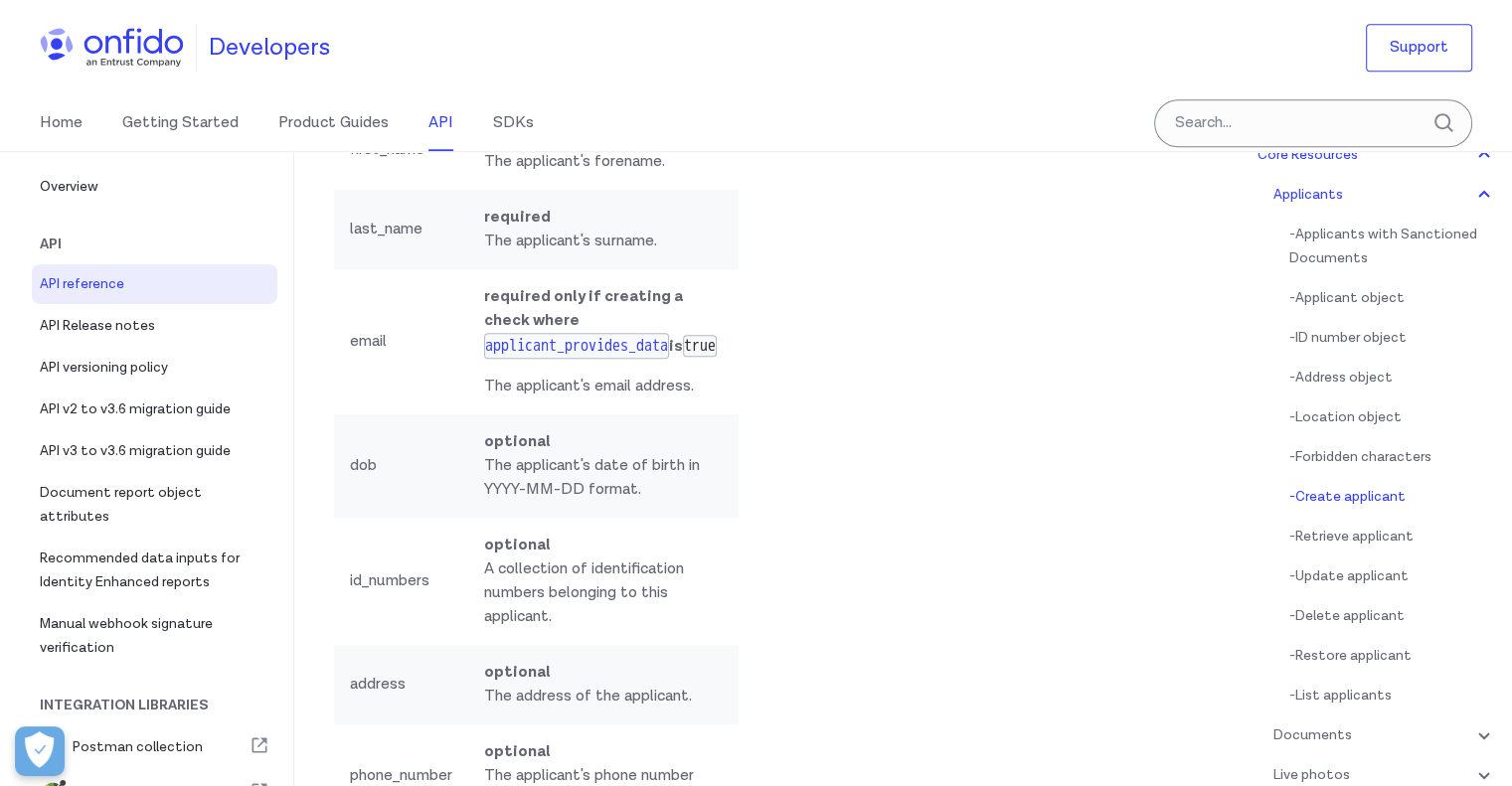 click on "Creates a single applicant. Returns an  applicant
object ." at bounding box center (536, -232) 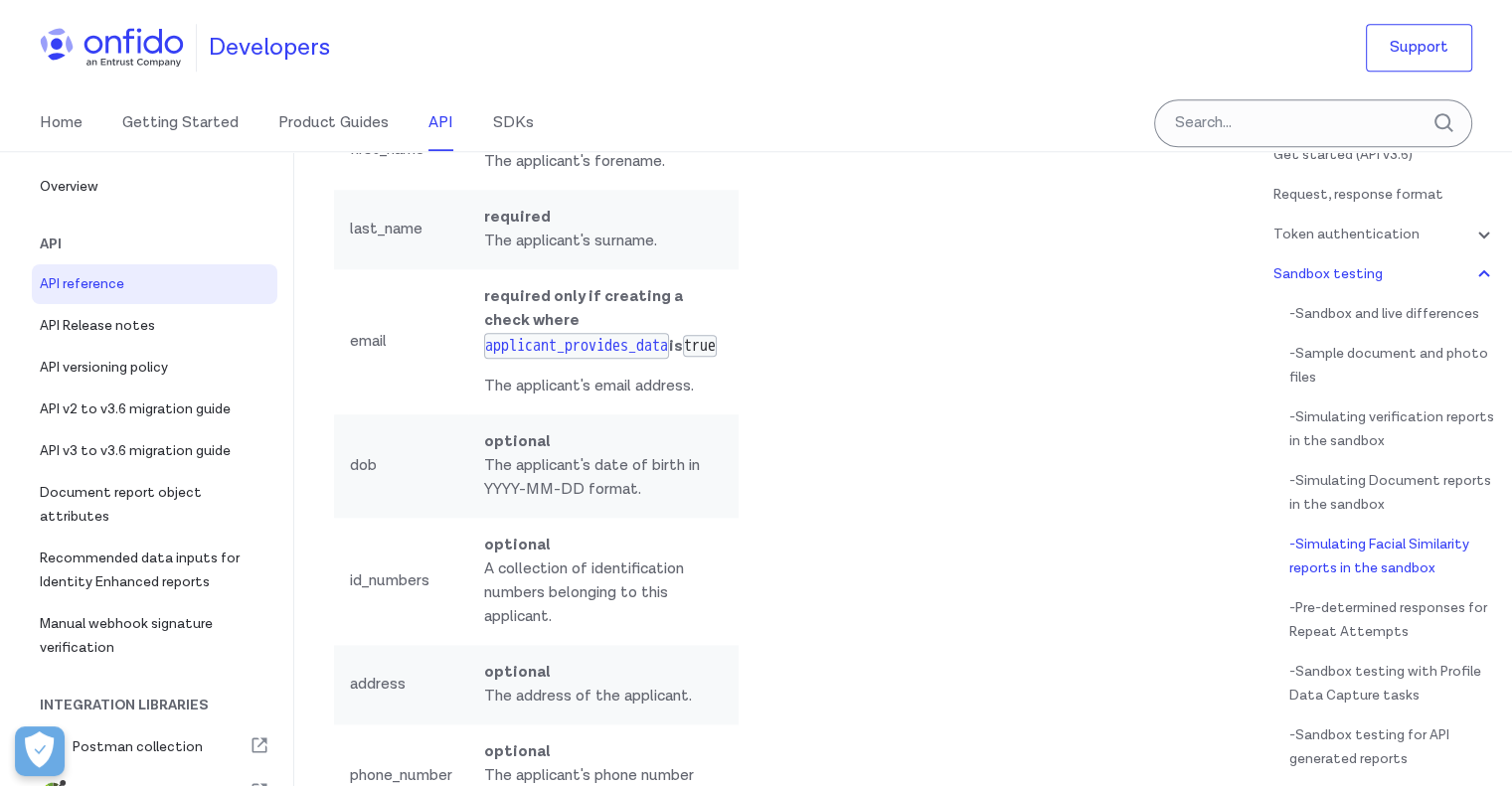 scroll, scrollTop: 9060, scrollLeft: 0, axis: vertical 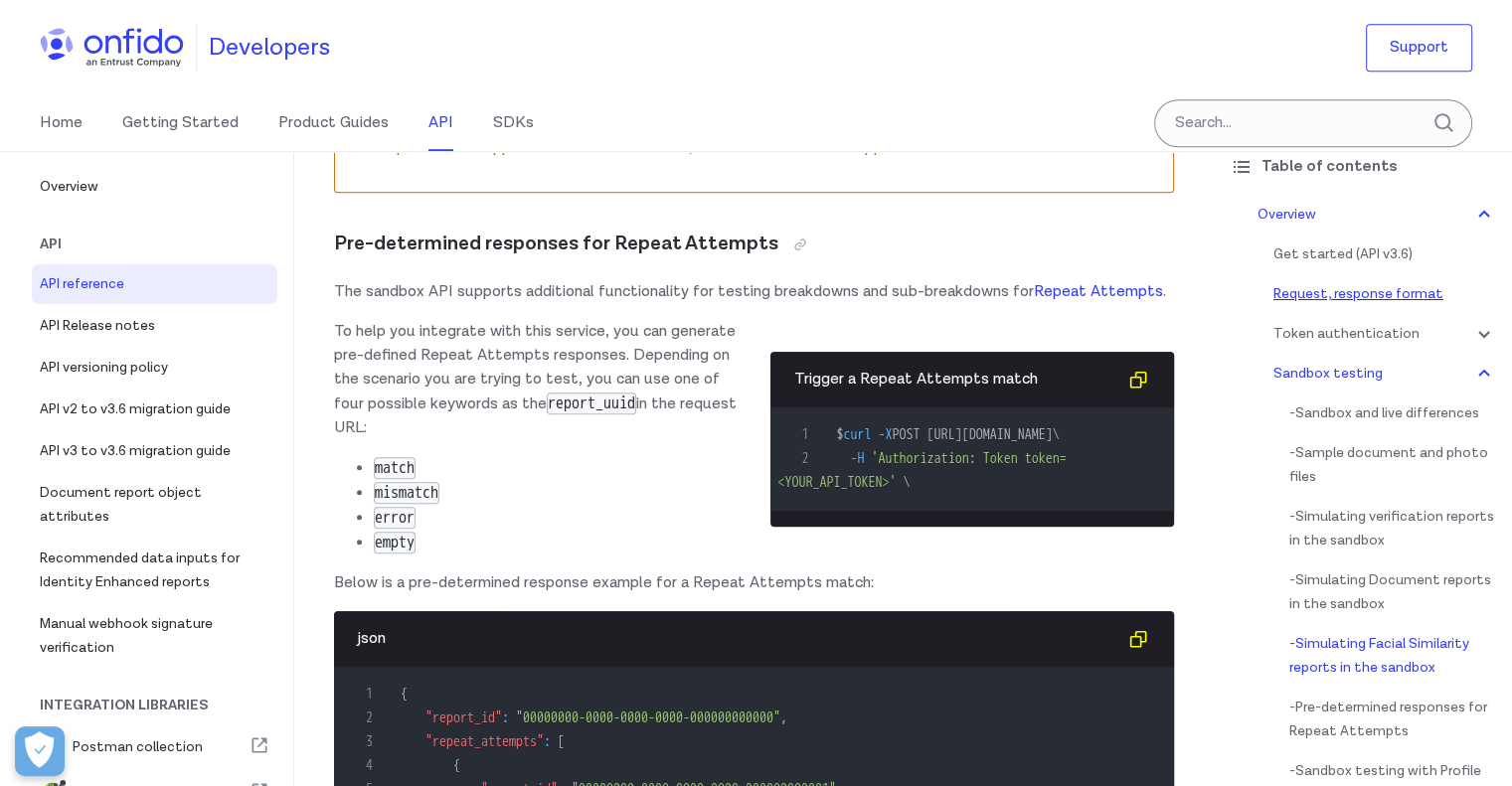 click on "Request, response format" at bounding box center (1385, 294) 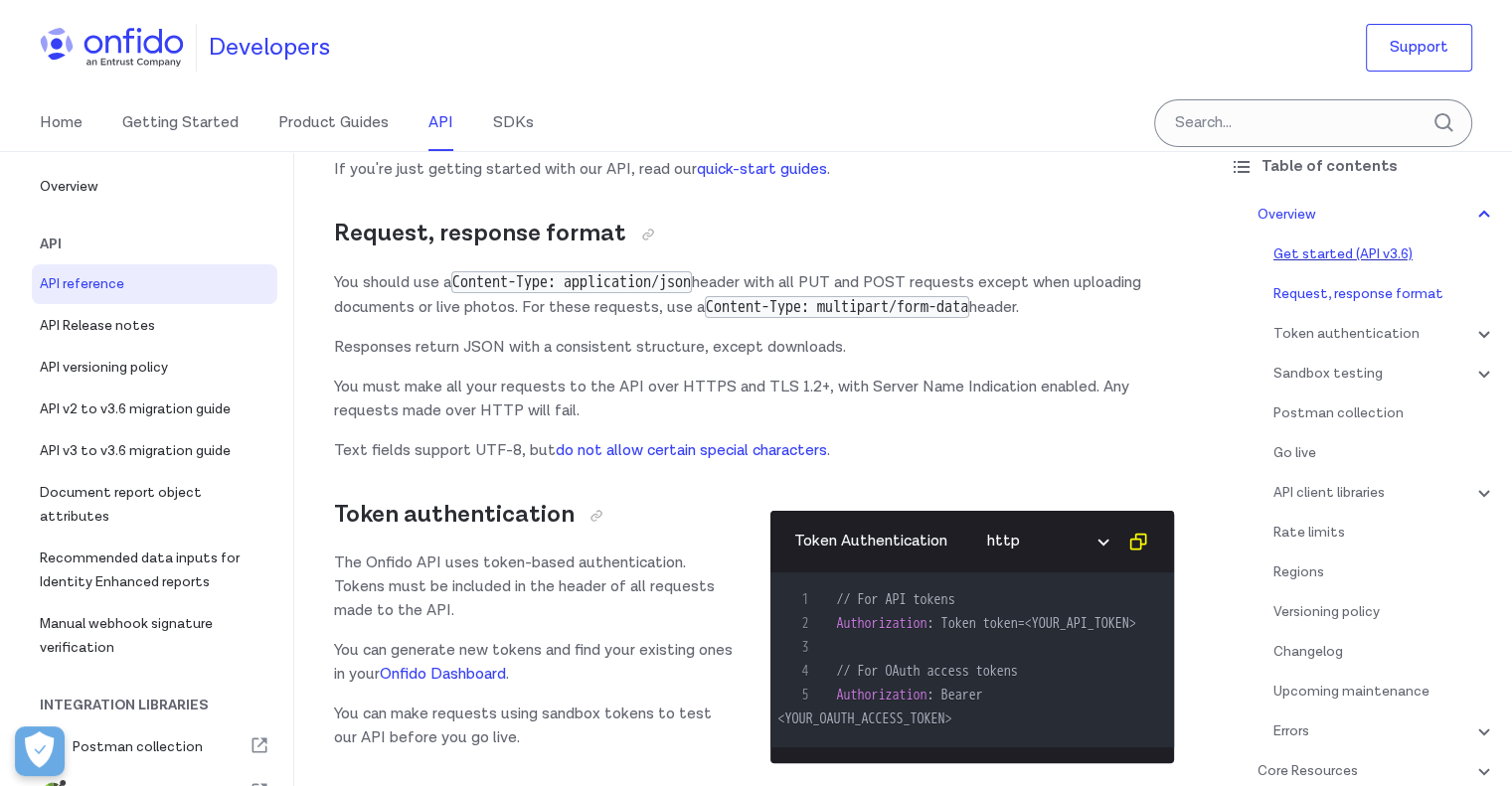 click on "Get started (API v3.6)" at bounding box center [1385, 254] 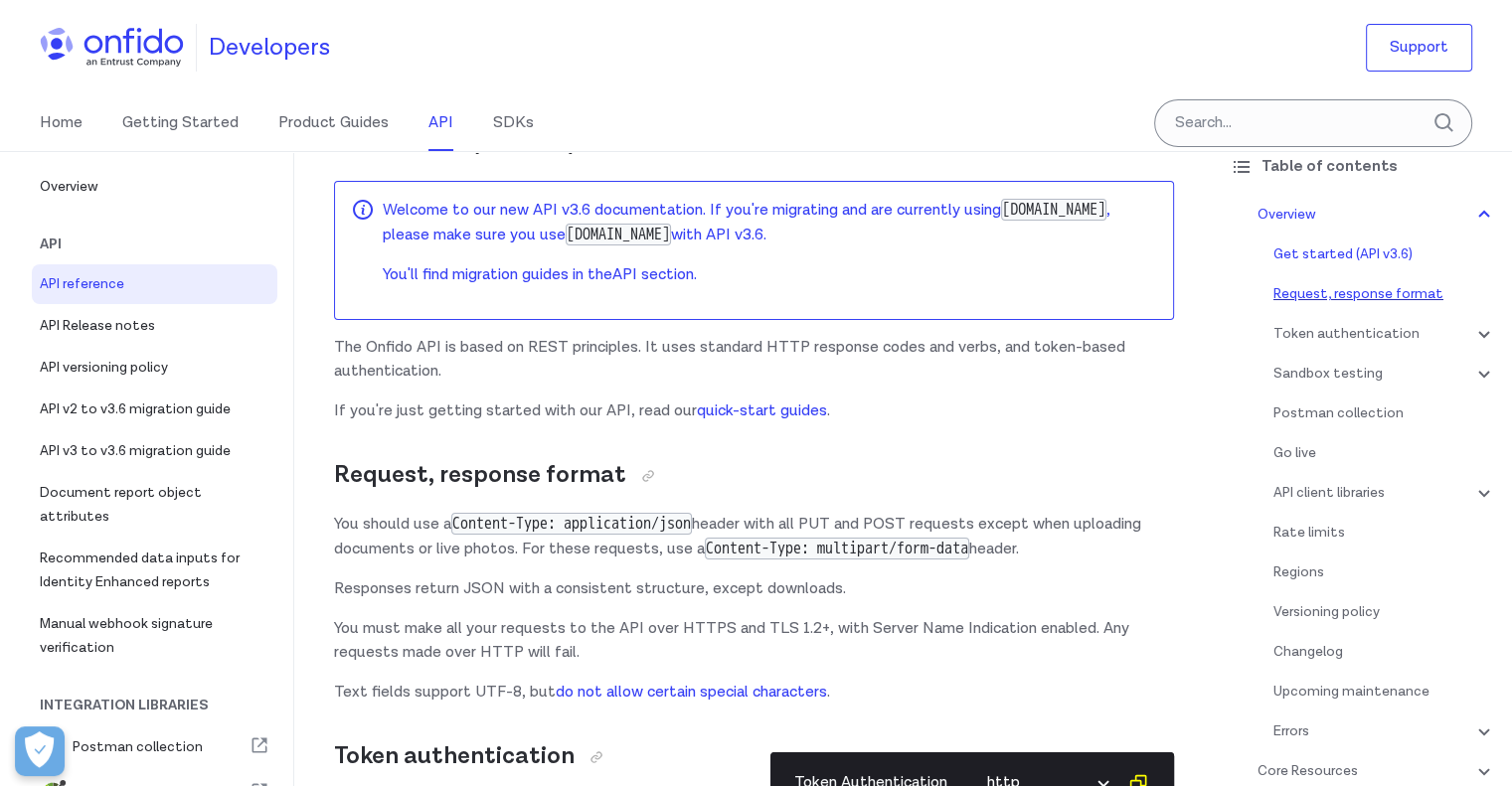 click on "Request, response format" at bounding box center (1385, 294) 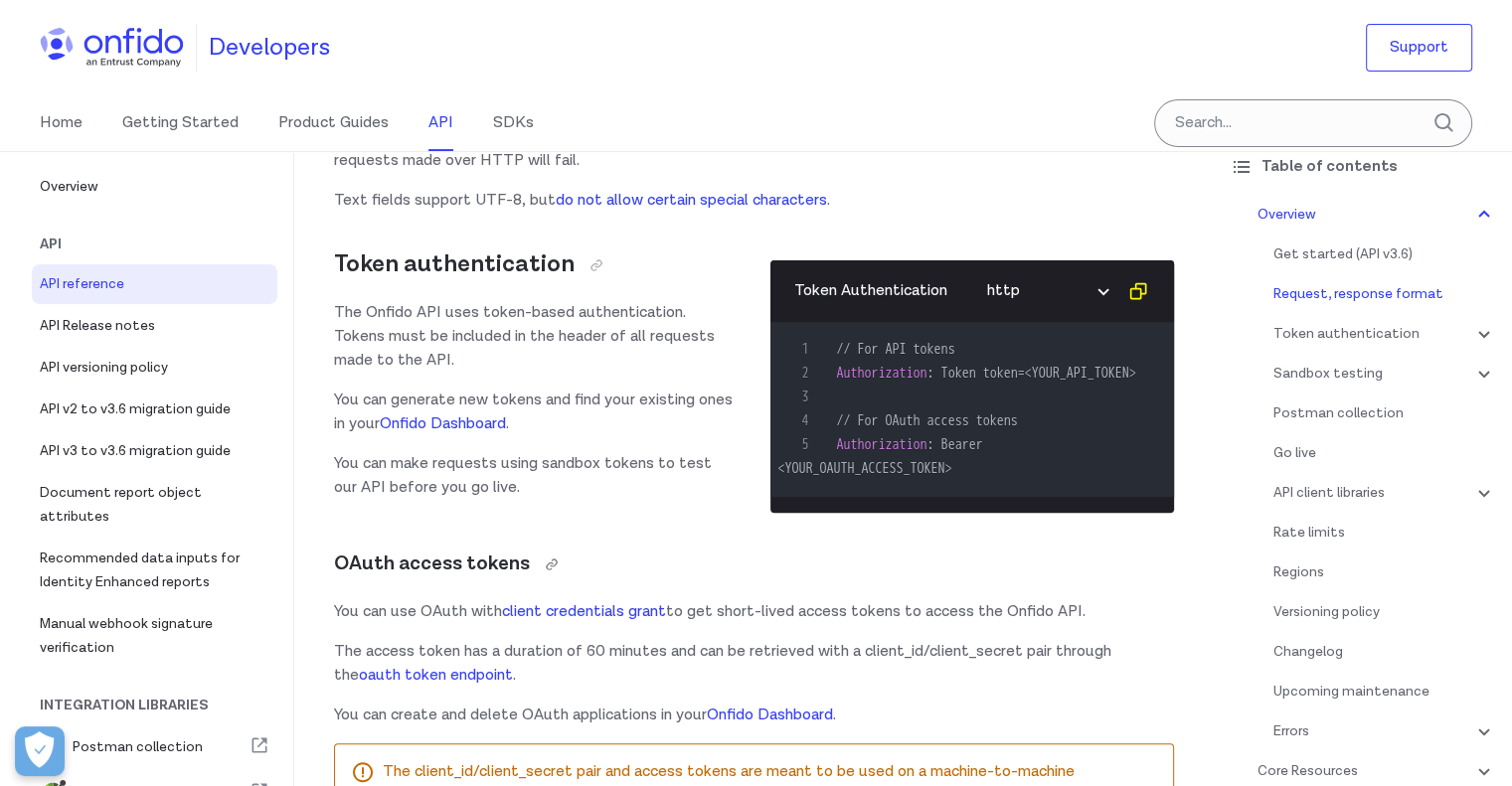 scroll, scrollTop: 691, scrollLeft: 0, axis: vertical 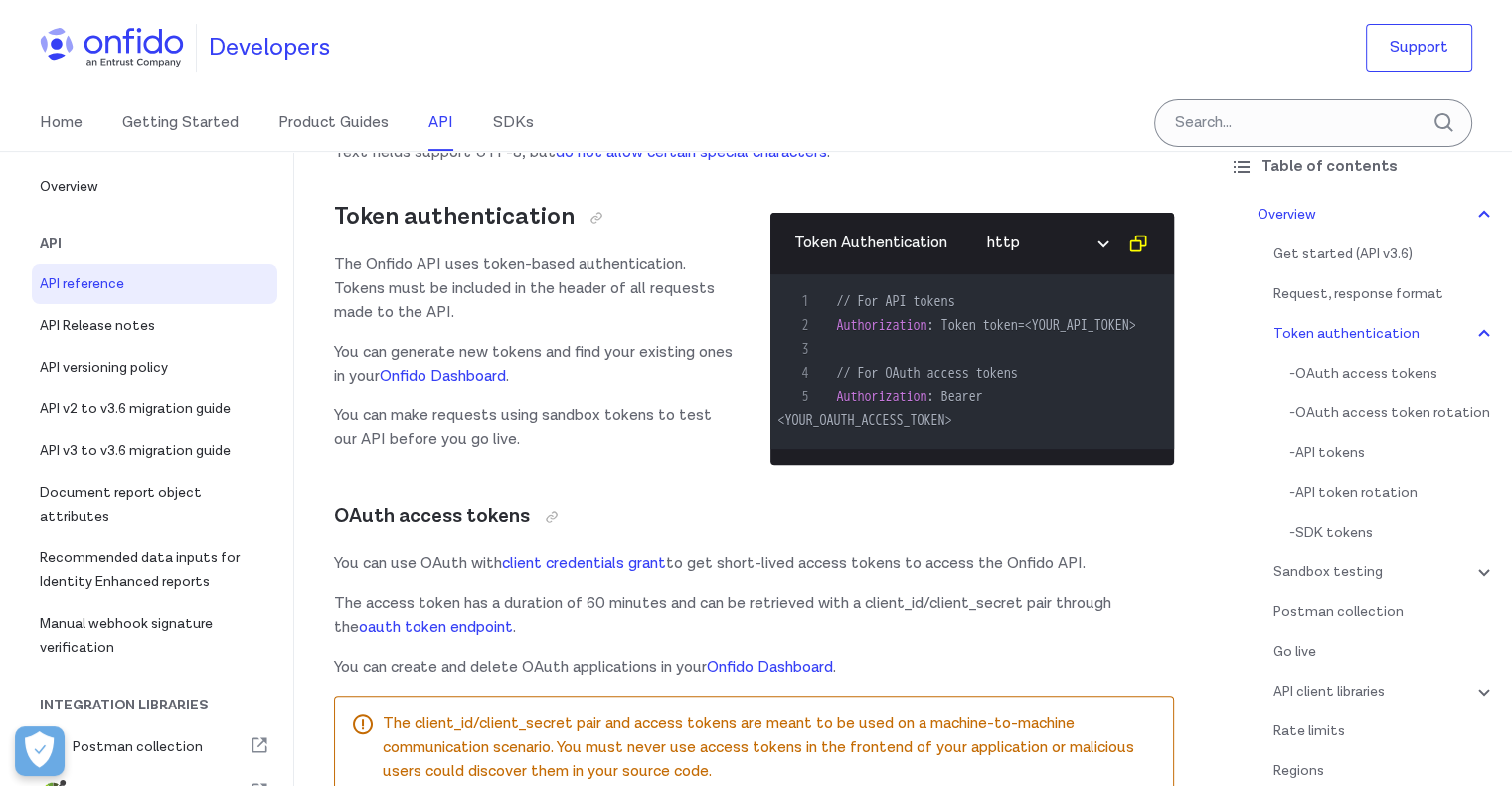 click on "Token authentication The Onfido API uses token-based authentication. Tokens must be included in
the header of all requests made to the API. You can generate new tokens and find your existing ones in your  Onfido
Dashboard . You can make requests using sandbox tokens to test our API before you go live." at bounding box center [536, 331] 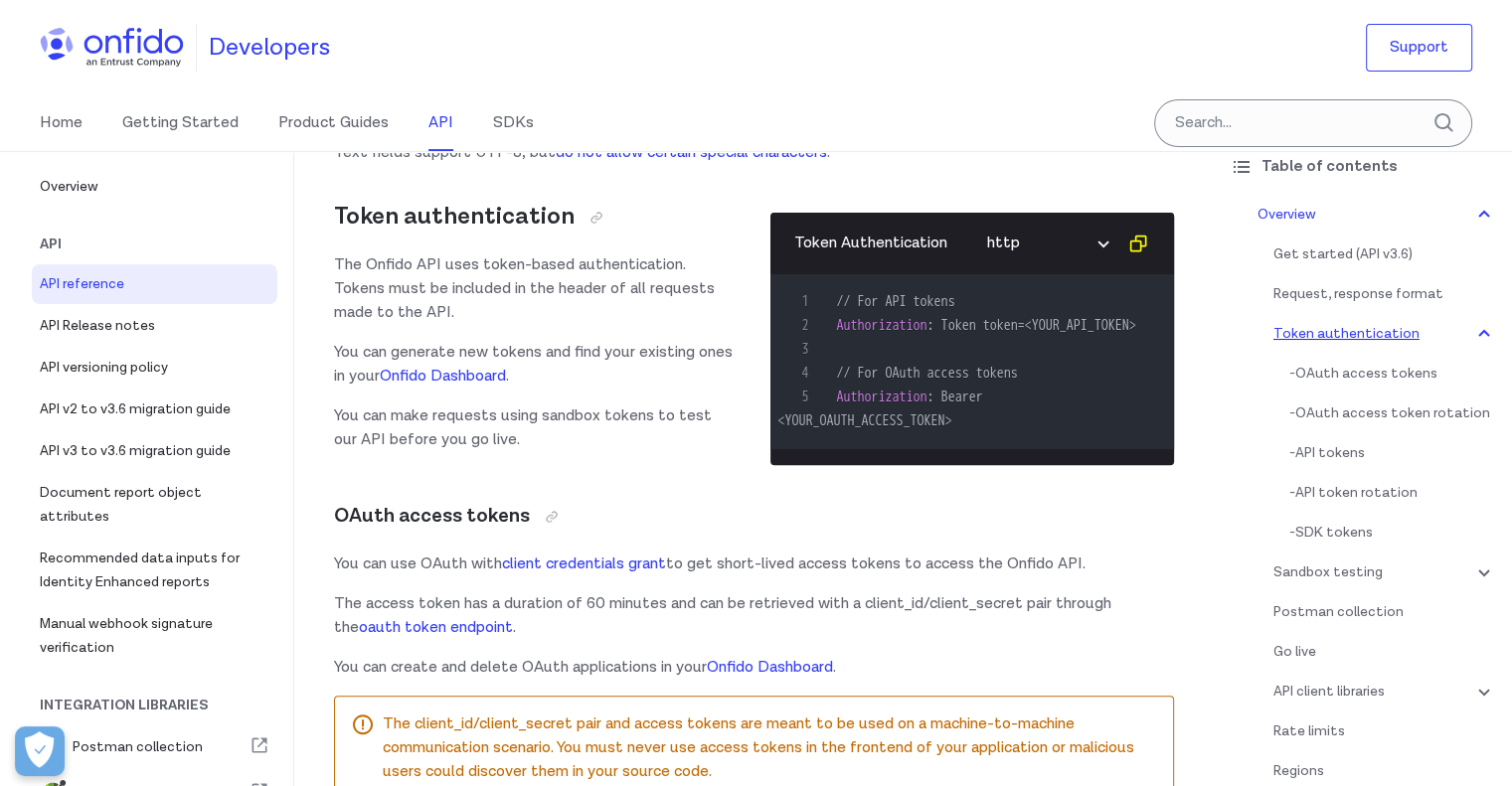 click 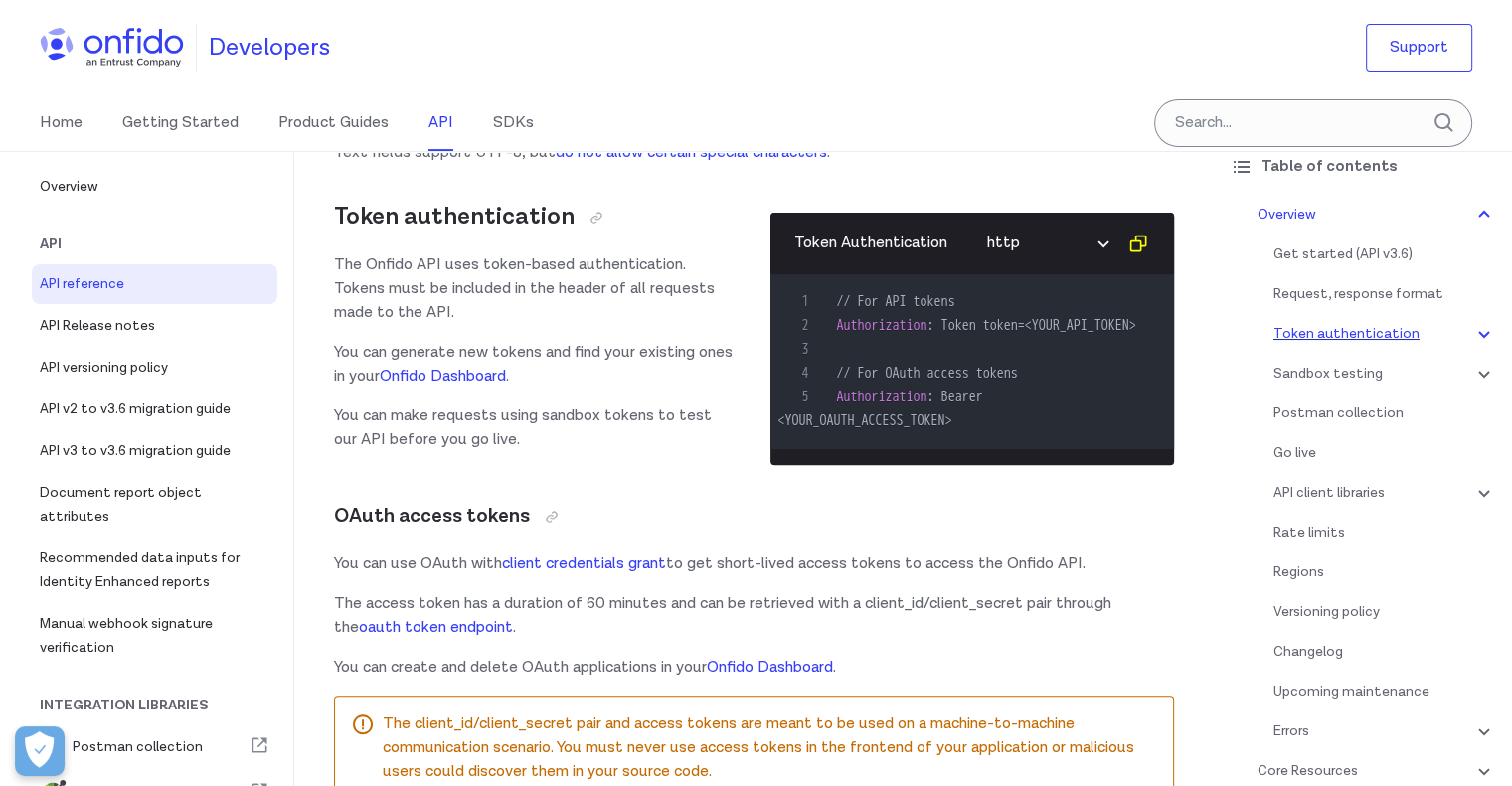 scroll, scrollTop: 672, scrollLeft: 0, axis: vertical 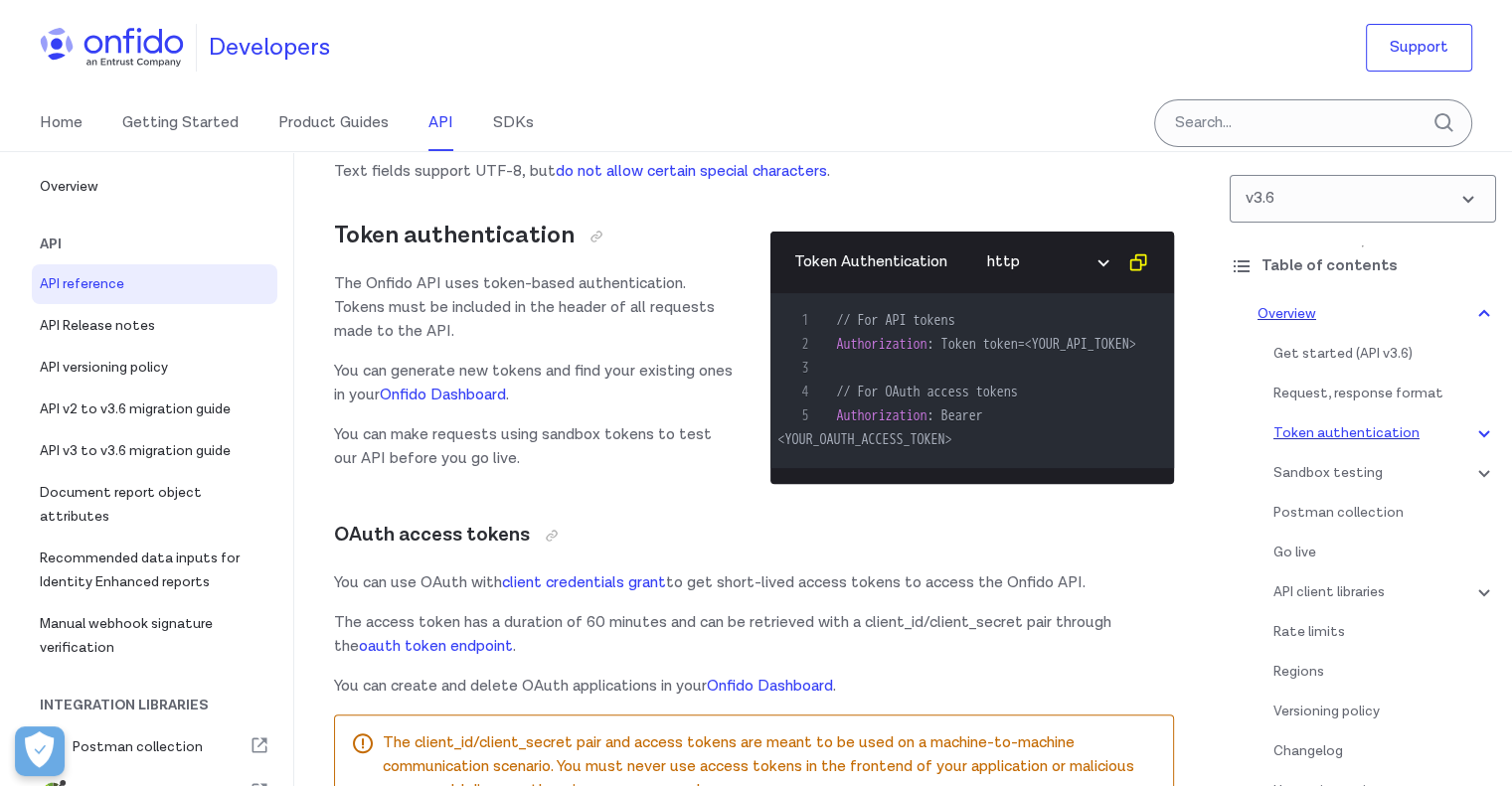 click on "Overview" at bounding box center [1377, 314] 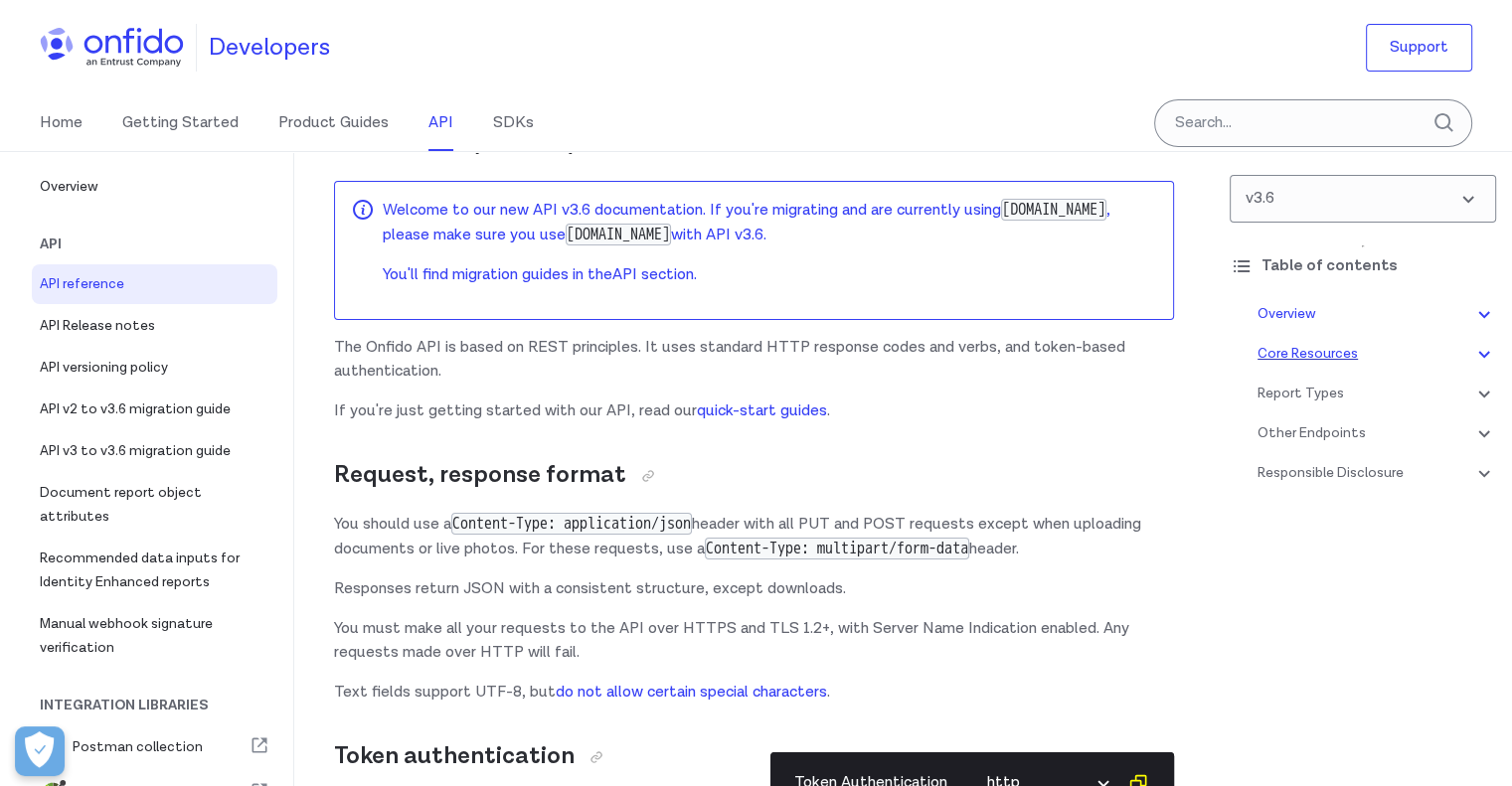 click on "Core Resources" at bounding box center (1377, 354) 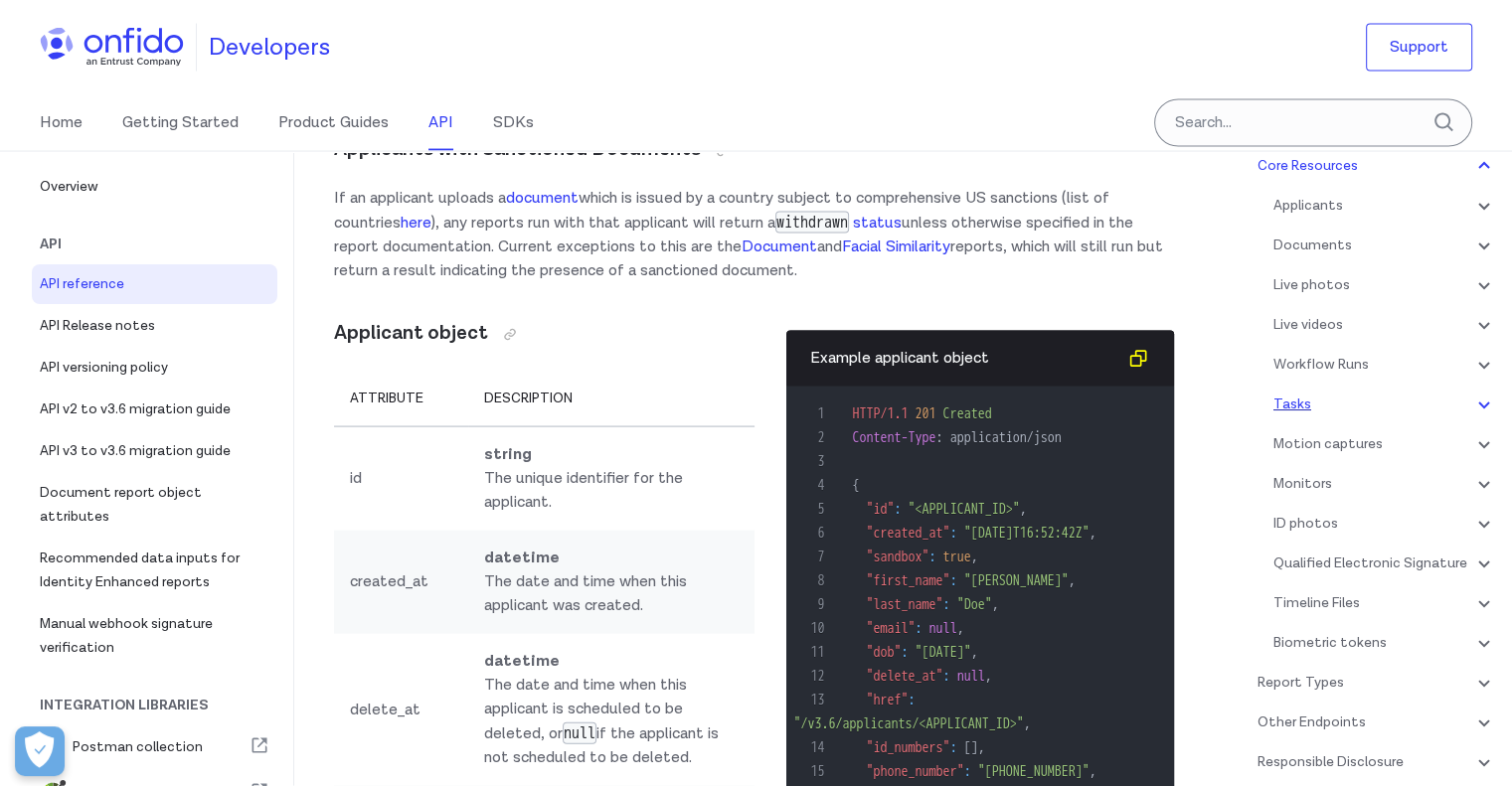 scroll, scrollTop: 199, scrollLeft: 0, axis: vertical 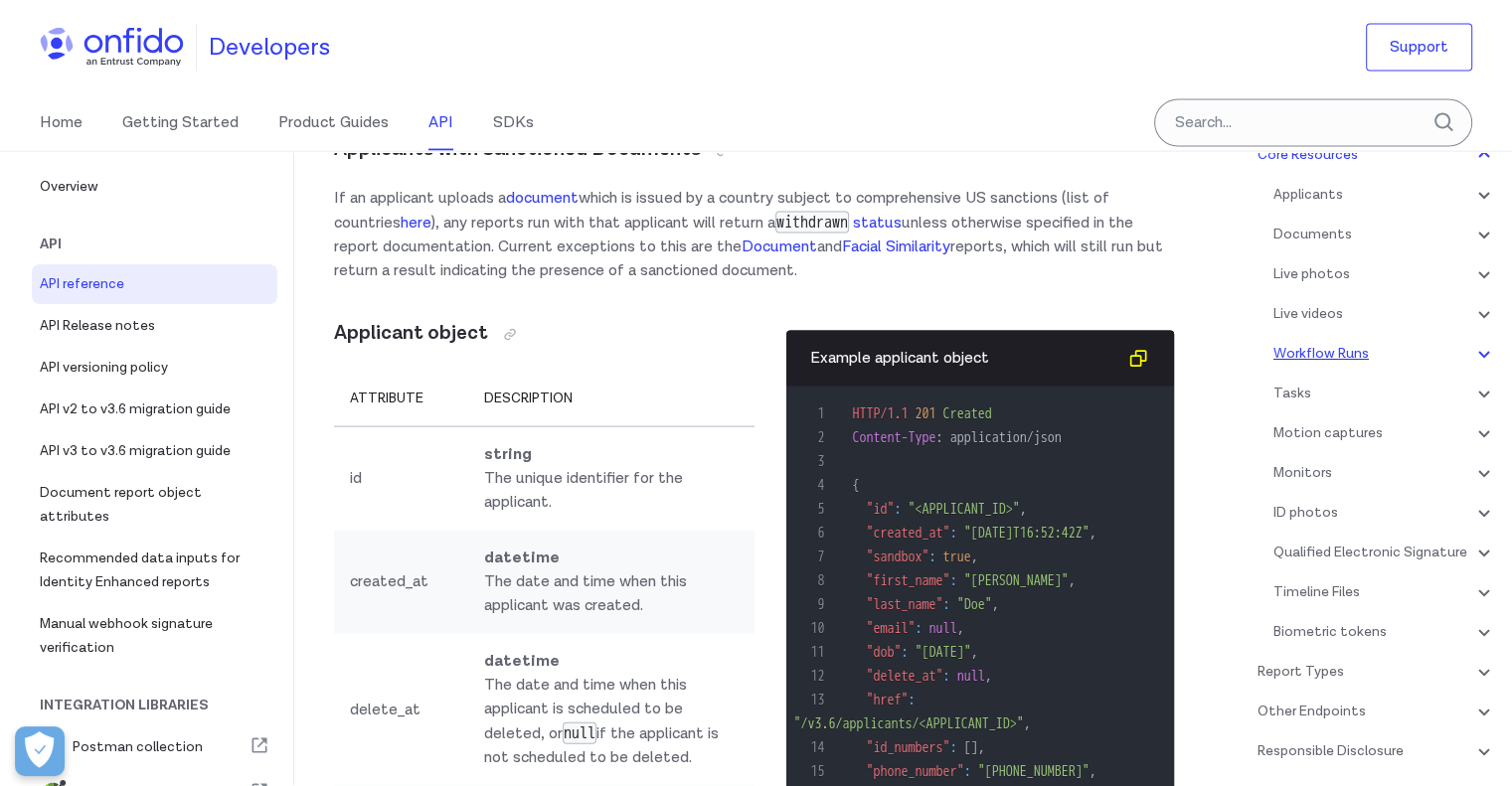click on "Workflow Runs" at bounding box center [1385, 354] 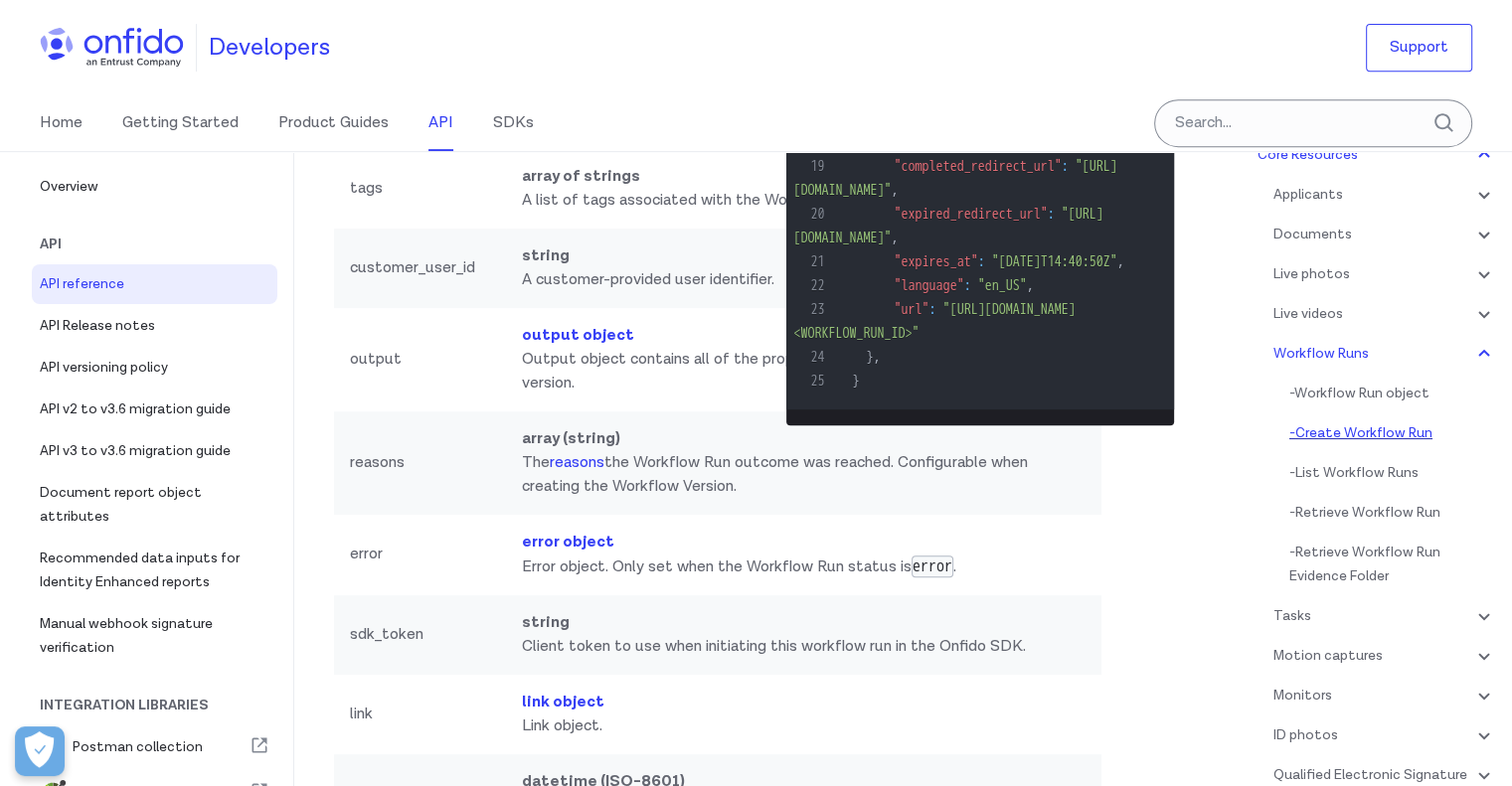 click on "-  Create Workflow Run" at bounding box center [1393, 433] 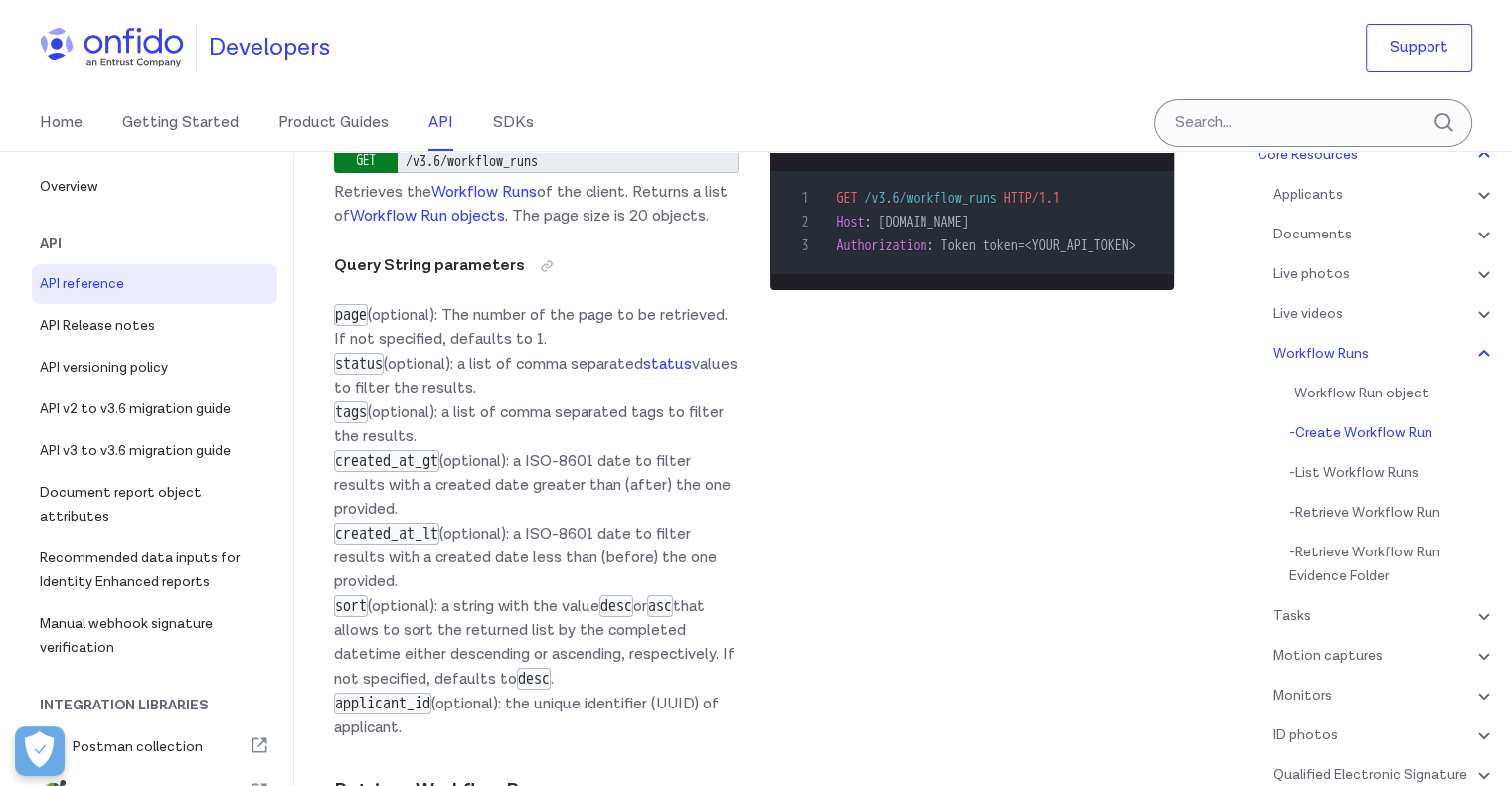 scroll, scrollTop: 52273, scrollLeft: 0, axis: vertical 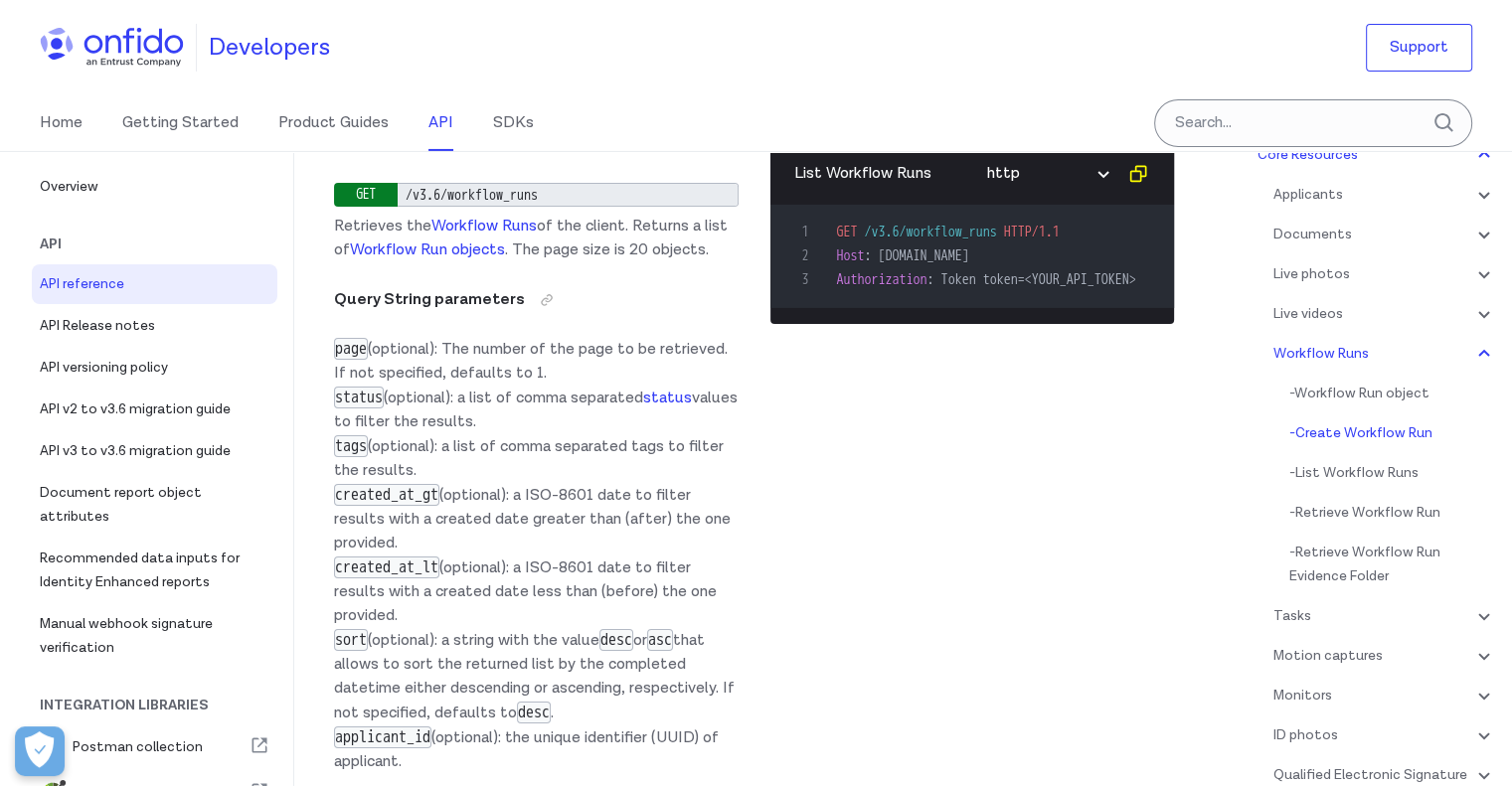 drag, startPoint x: 357, startPoint y: 362, endPoint x: 421, endPoint y: 369, distance: 64.38167 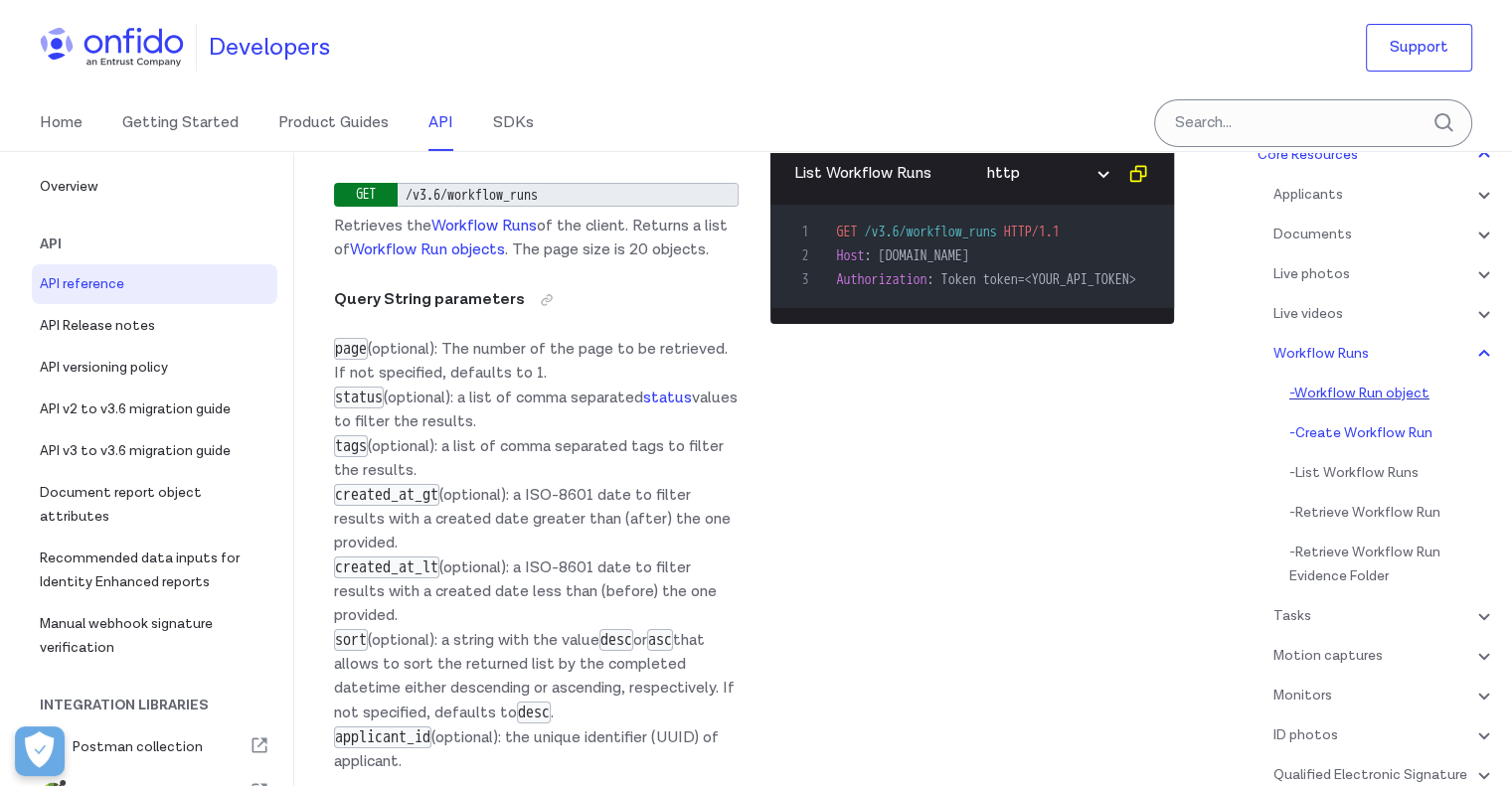 click on "-  Workflow Run object" at bounding box center (1393, 393) 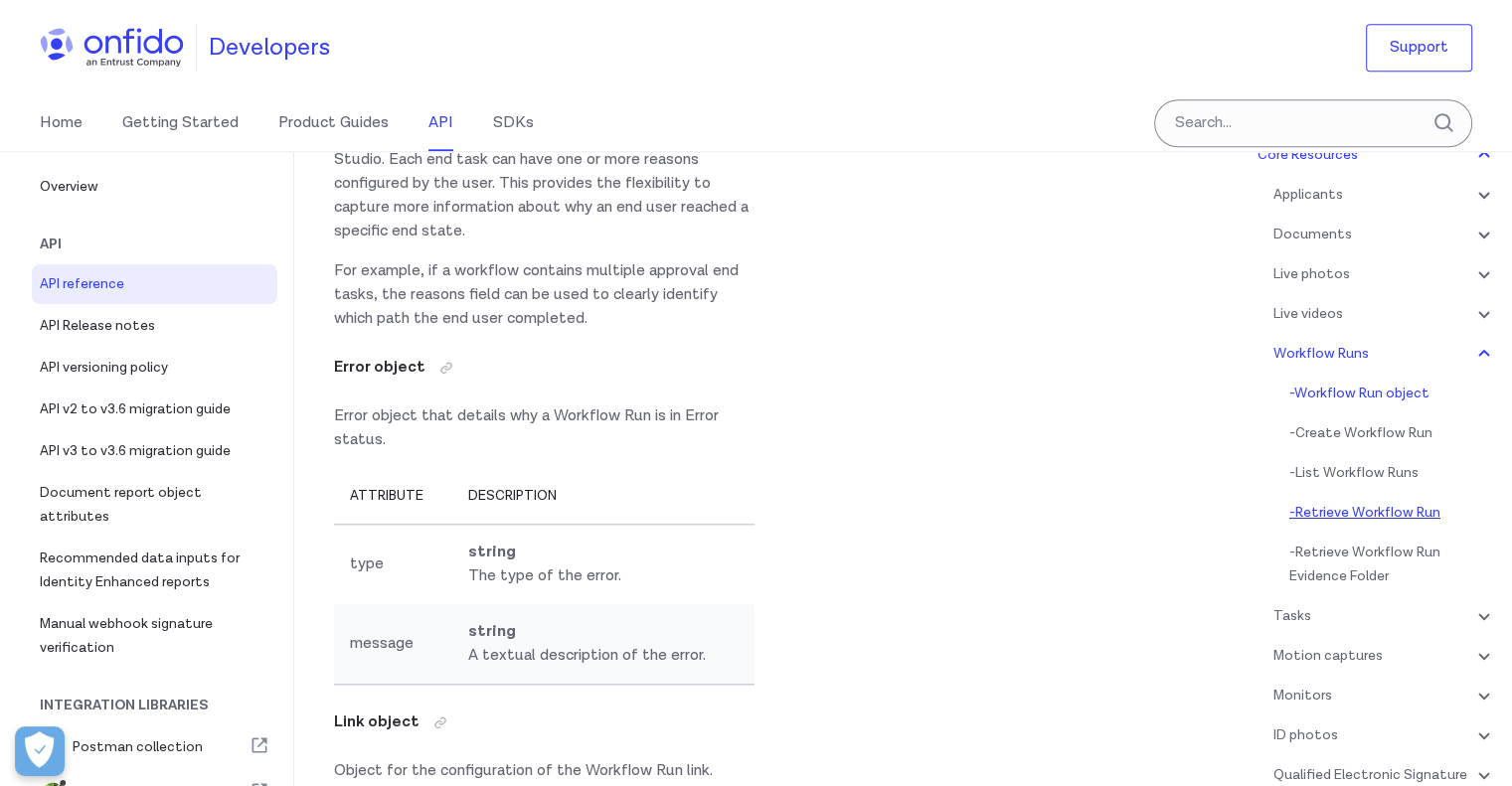 click on "-  Retrieve Workflow Run" at bounding box center (1393, 513) 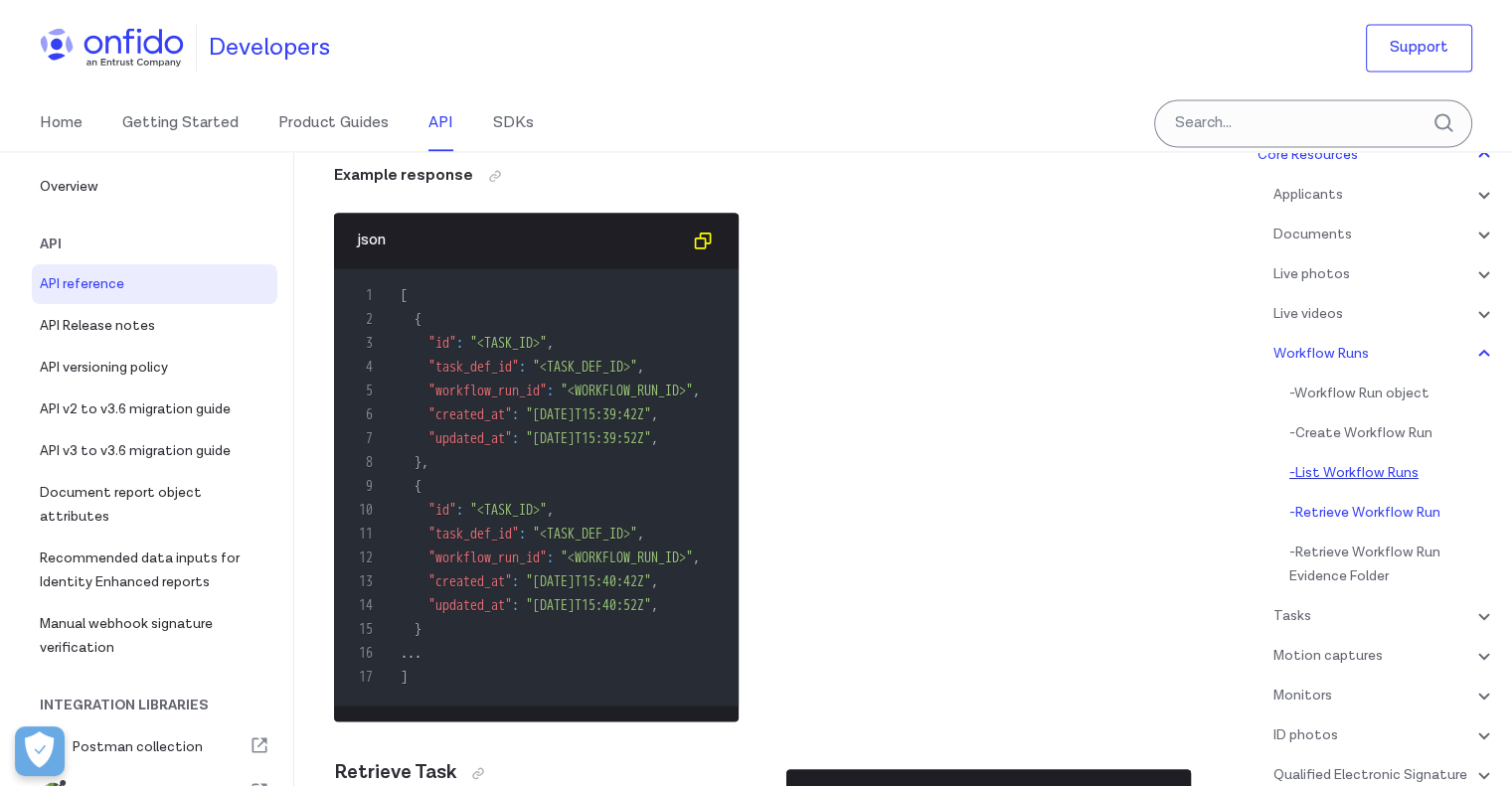 click on "-  List Workflow Runs" at bounding box center (1393, 473) 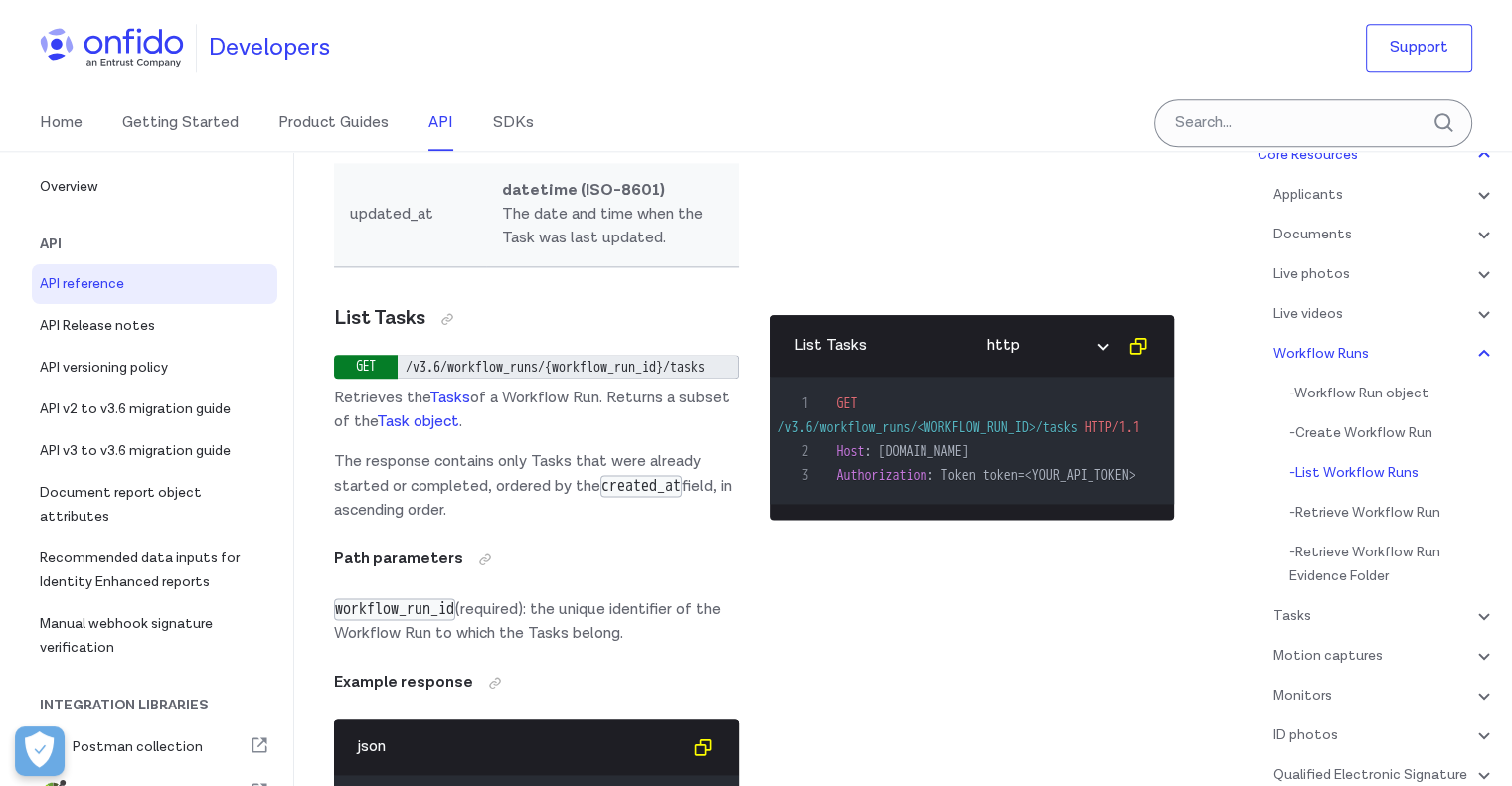 scroll, scrollTop: 55316, scrollLeft: 0, axis: vertical 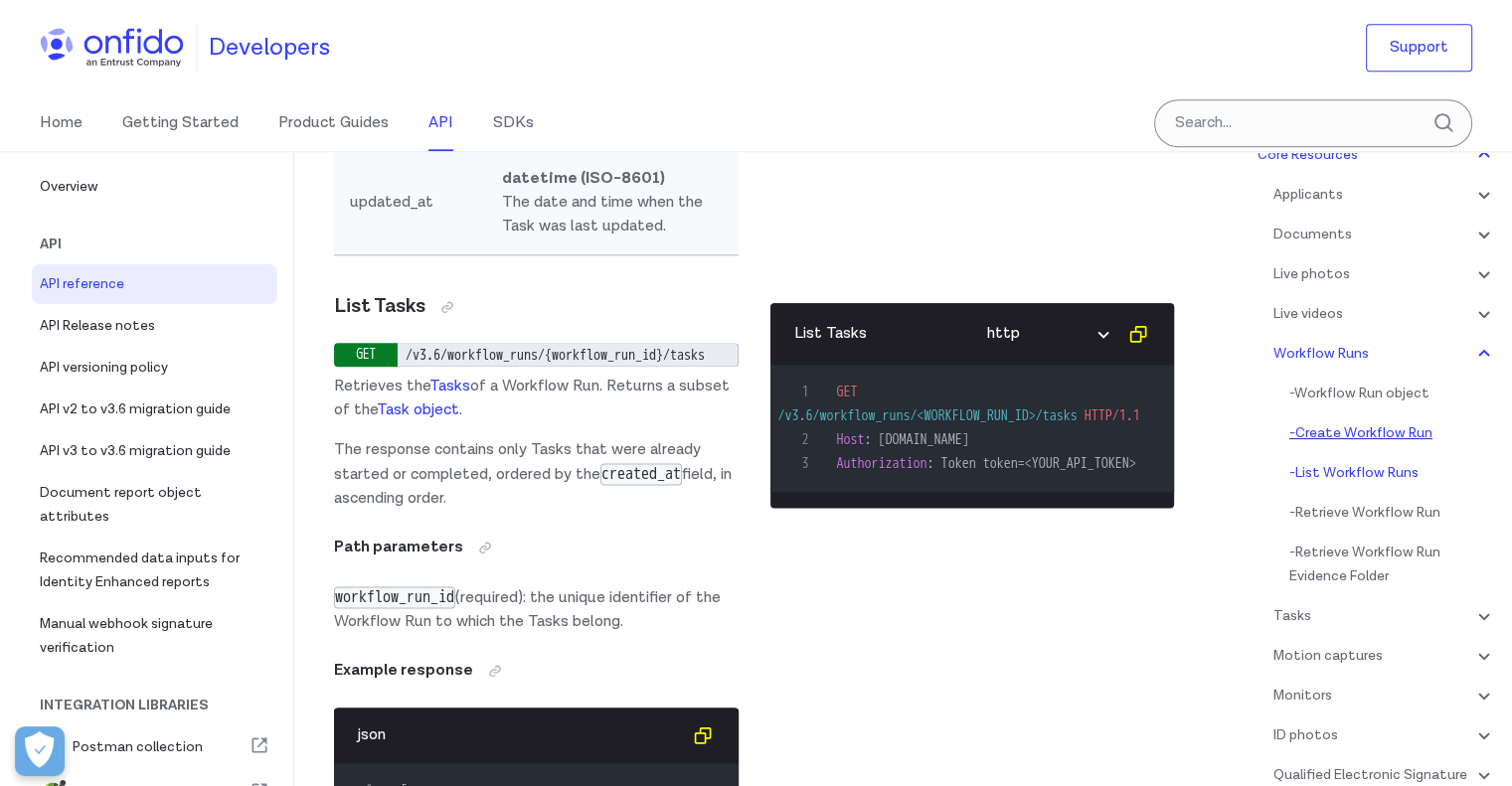 click on "-  Create Workflow Run" at bounding box center [1393, 433] 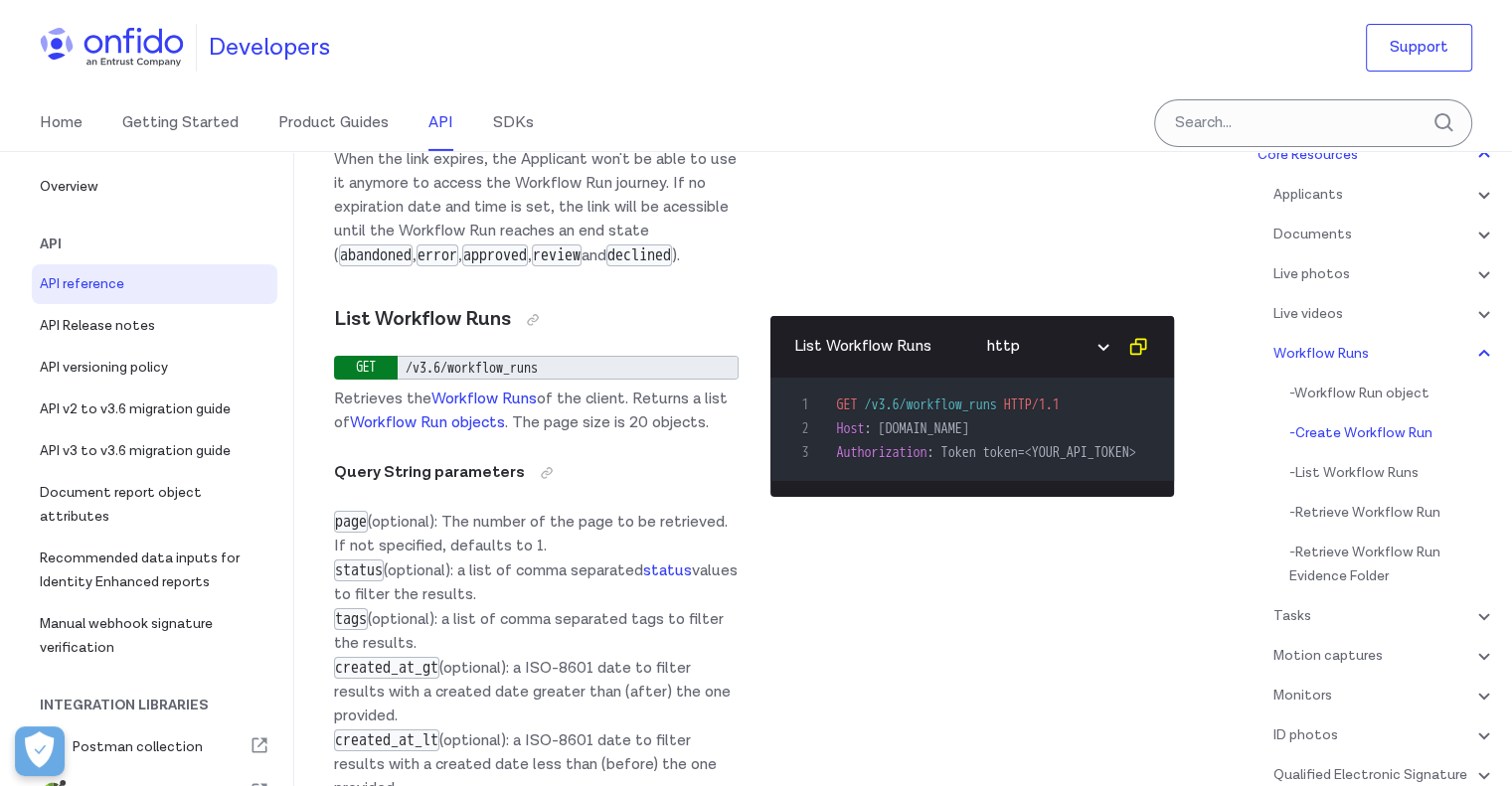 scroll, scrollTop: 52373, scrollLeft: 0, axis: vertical 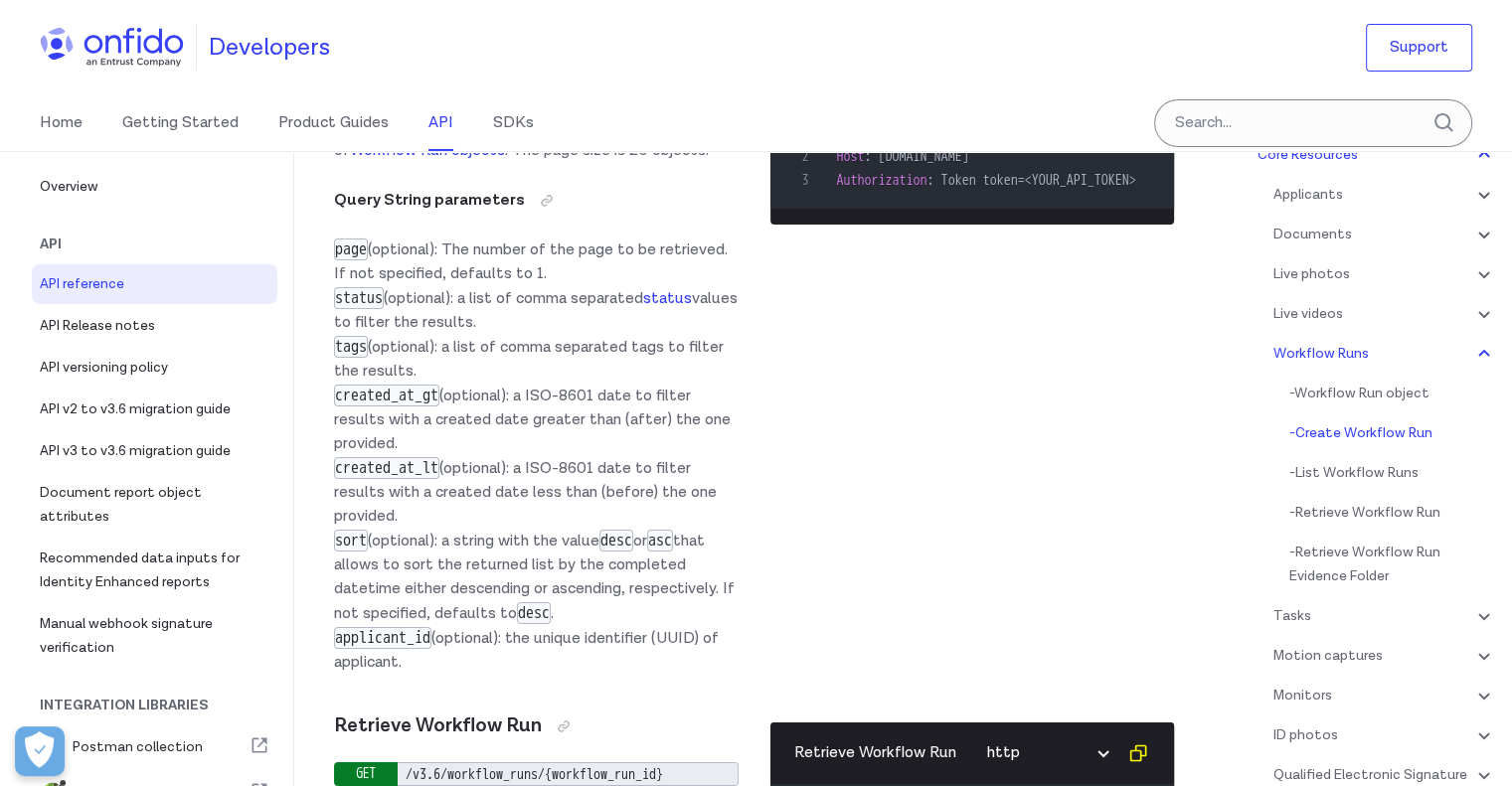 click on "required  string (UUID)  The unique identifier for the Workflow." at bounding box center [614, -2560] 